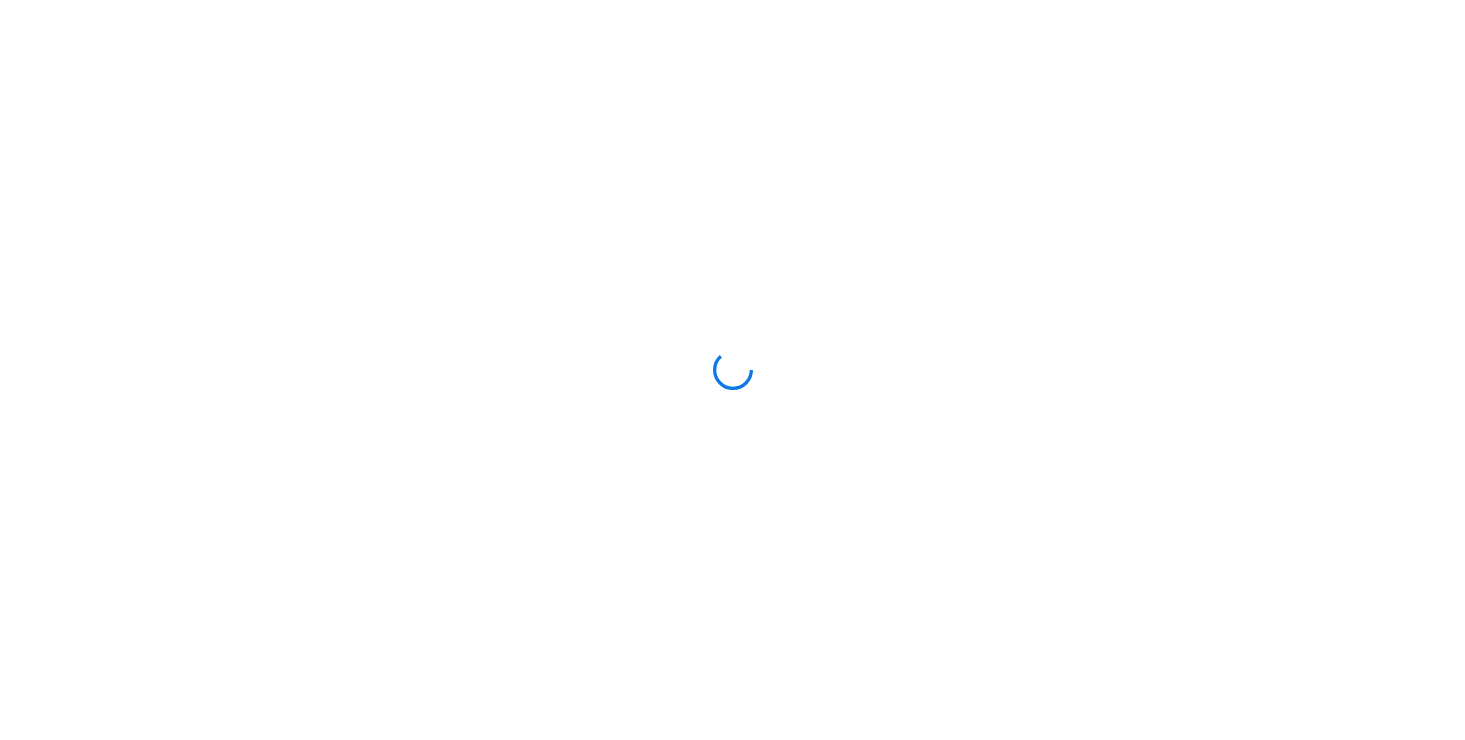 scroll, scrollTop: 0, scrollLeft: 0, axis: both 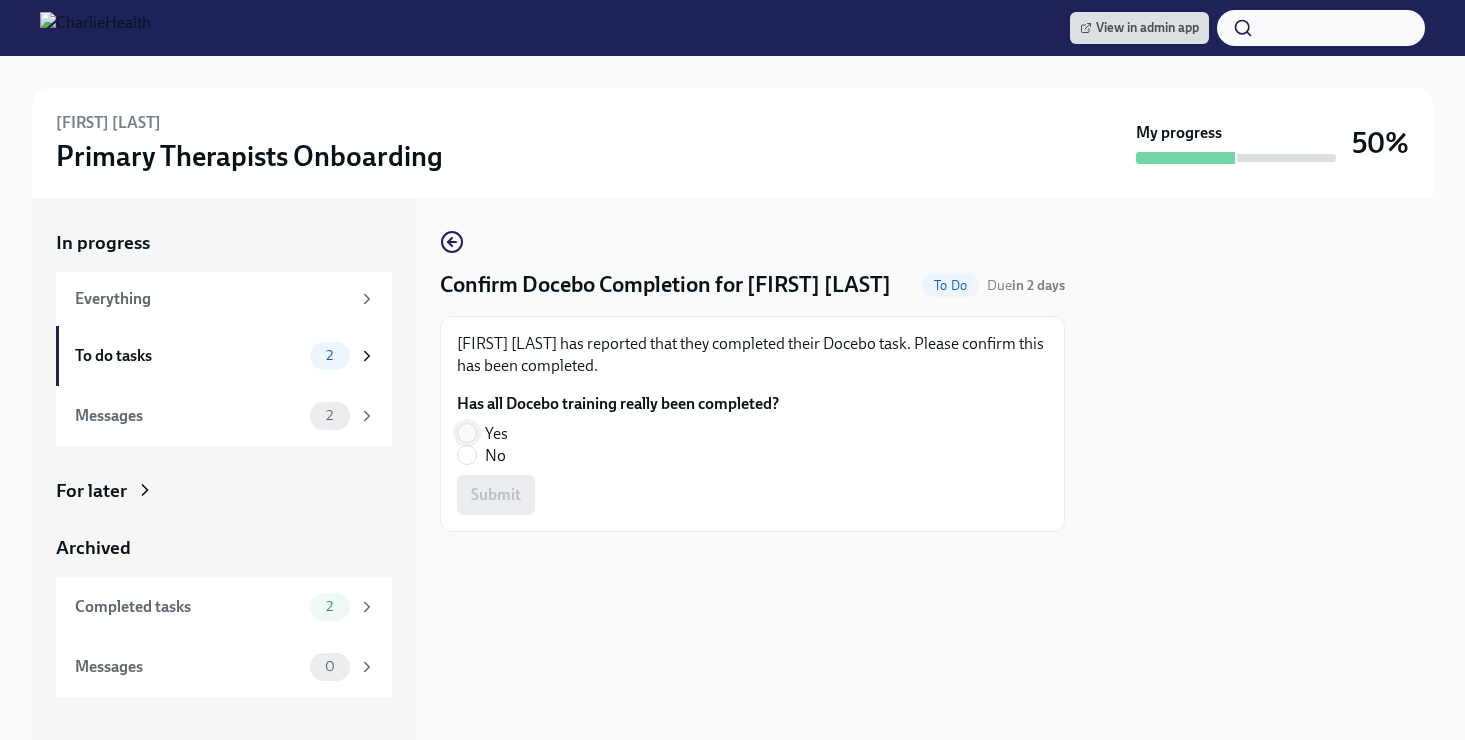 click on "Yes" at bounding box center [467, 433] 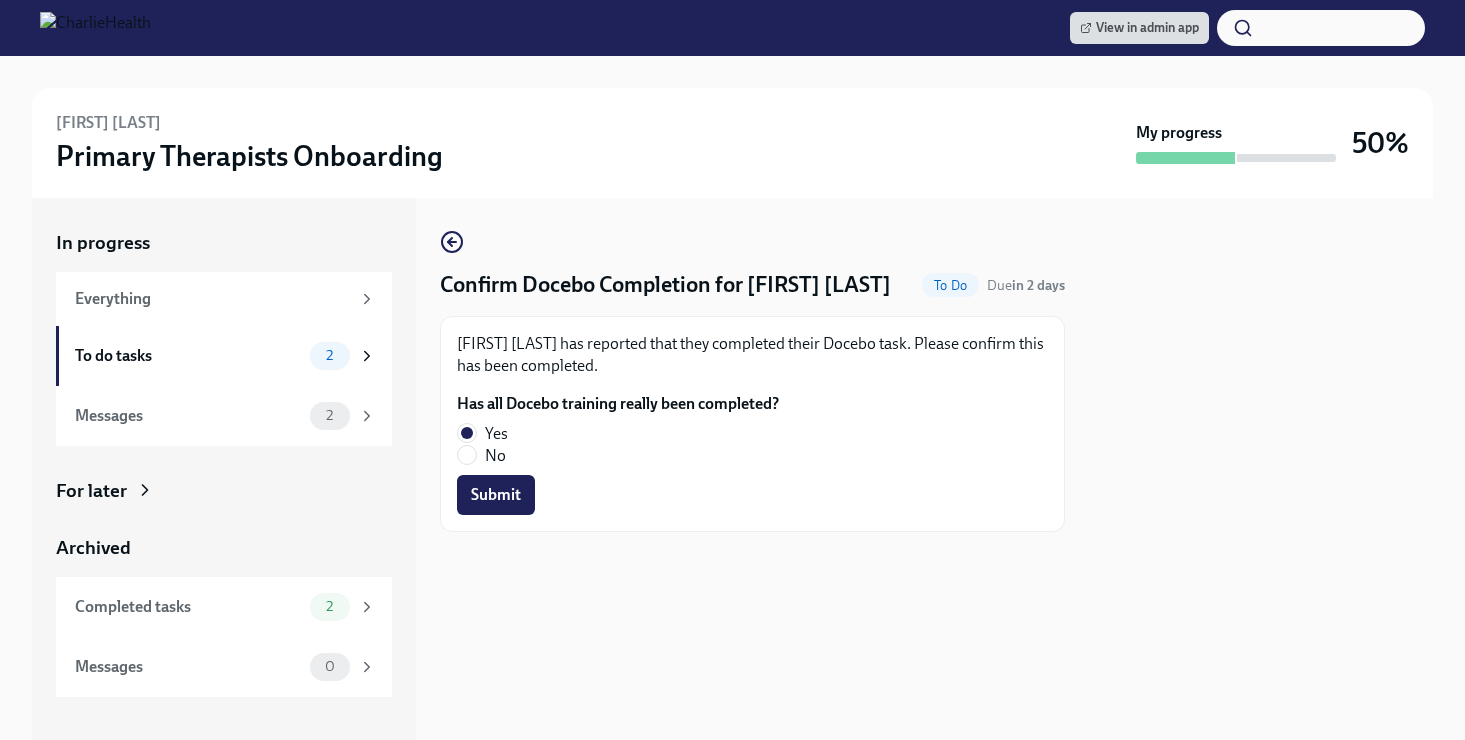 click on "Submit" at bounding box center [496, 495] 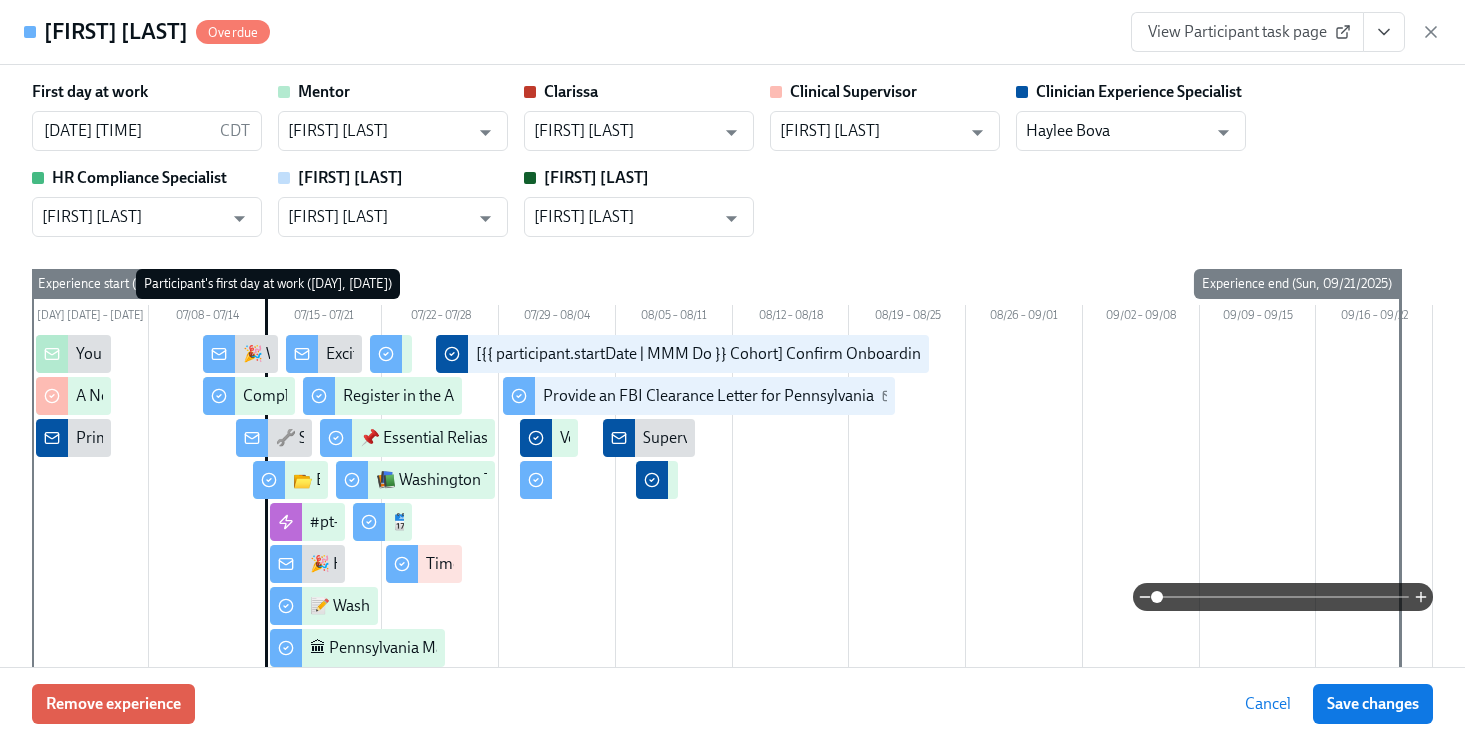 scroll, scrollTop: 1992, scrollLeft: 0, axis: vertical 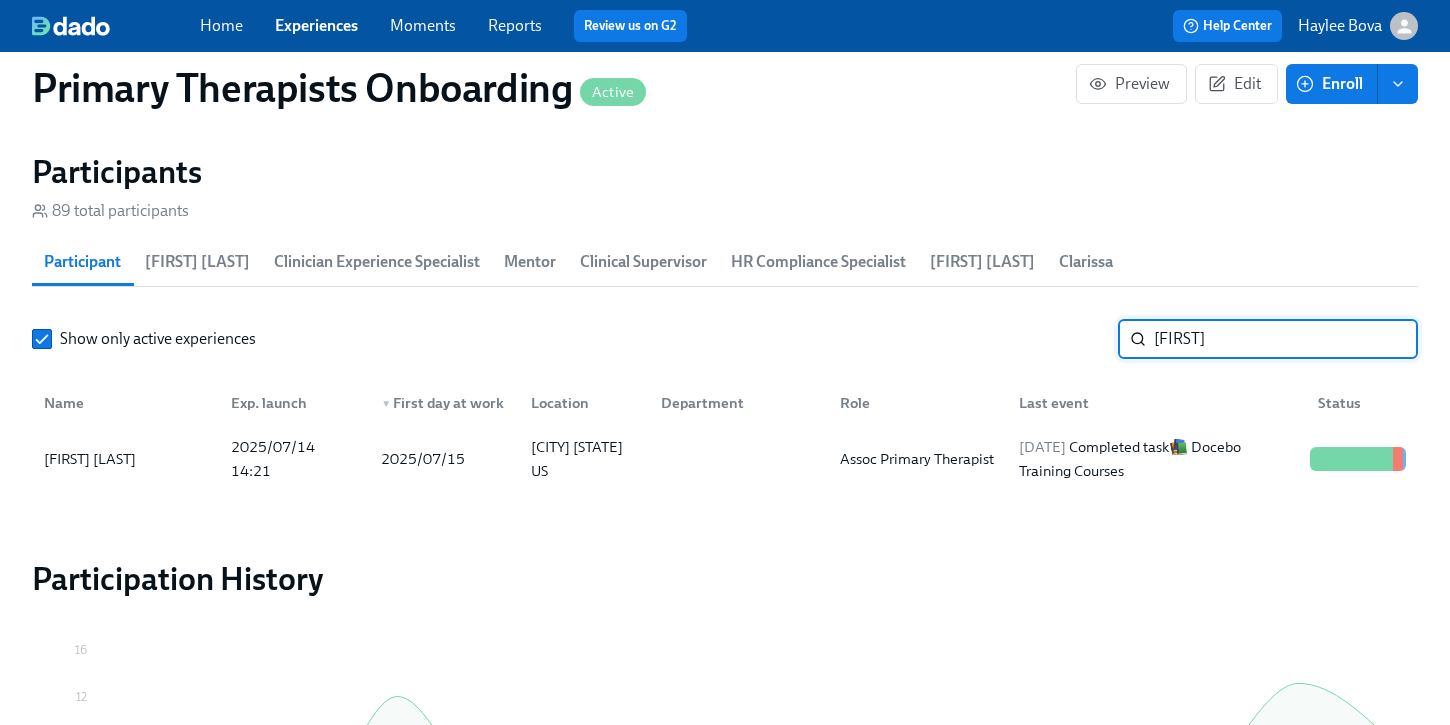 drag, startPoint x: 1221, startPoint y: 337, endPoint x: 1134, endPoint y: 336, distance: 87.005745 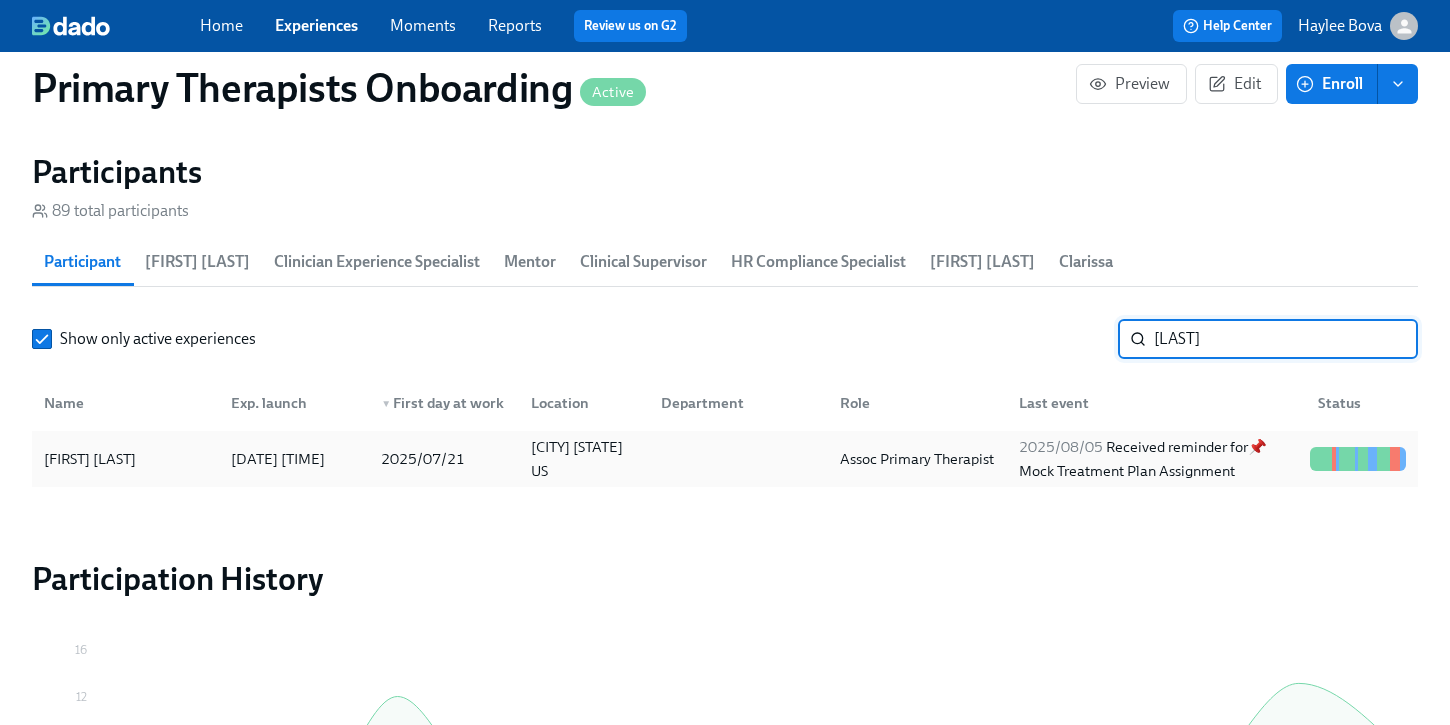 click on "[FIRST] [LAST]" at bounding box center (90, 459) 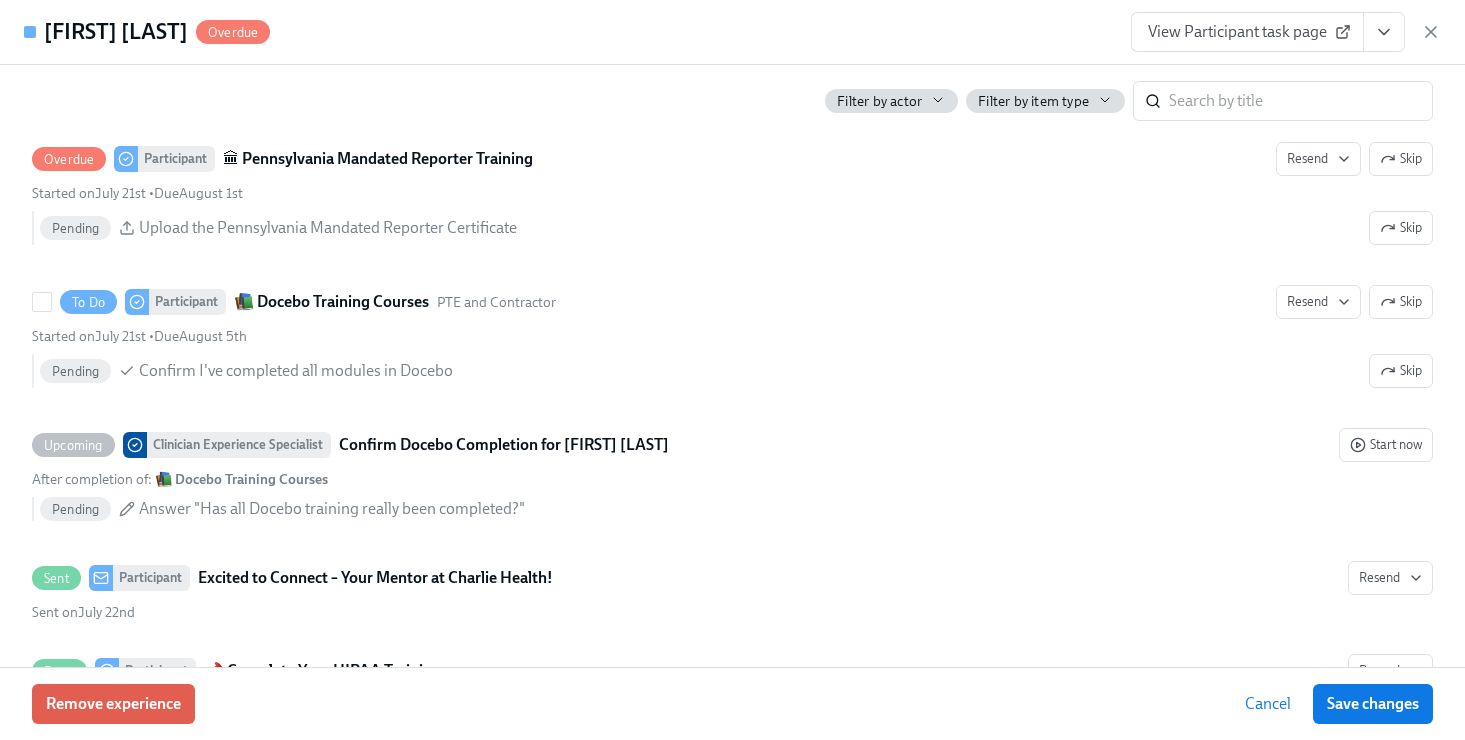 scroll, scrollTop: 2496, scrollLeft: 0, axis: vertical 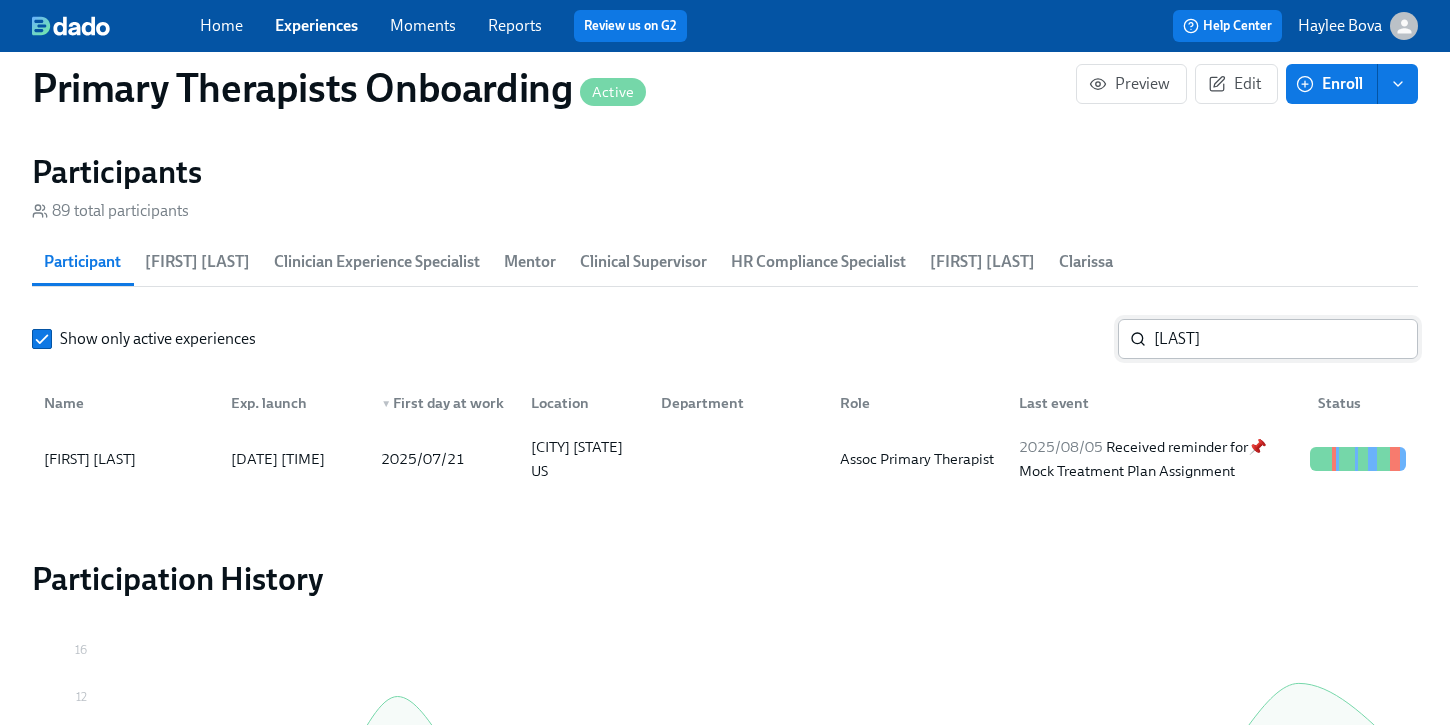 click on "[LAST]" at bounding box center (1286, 339) 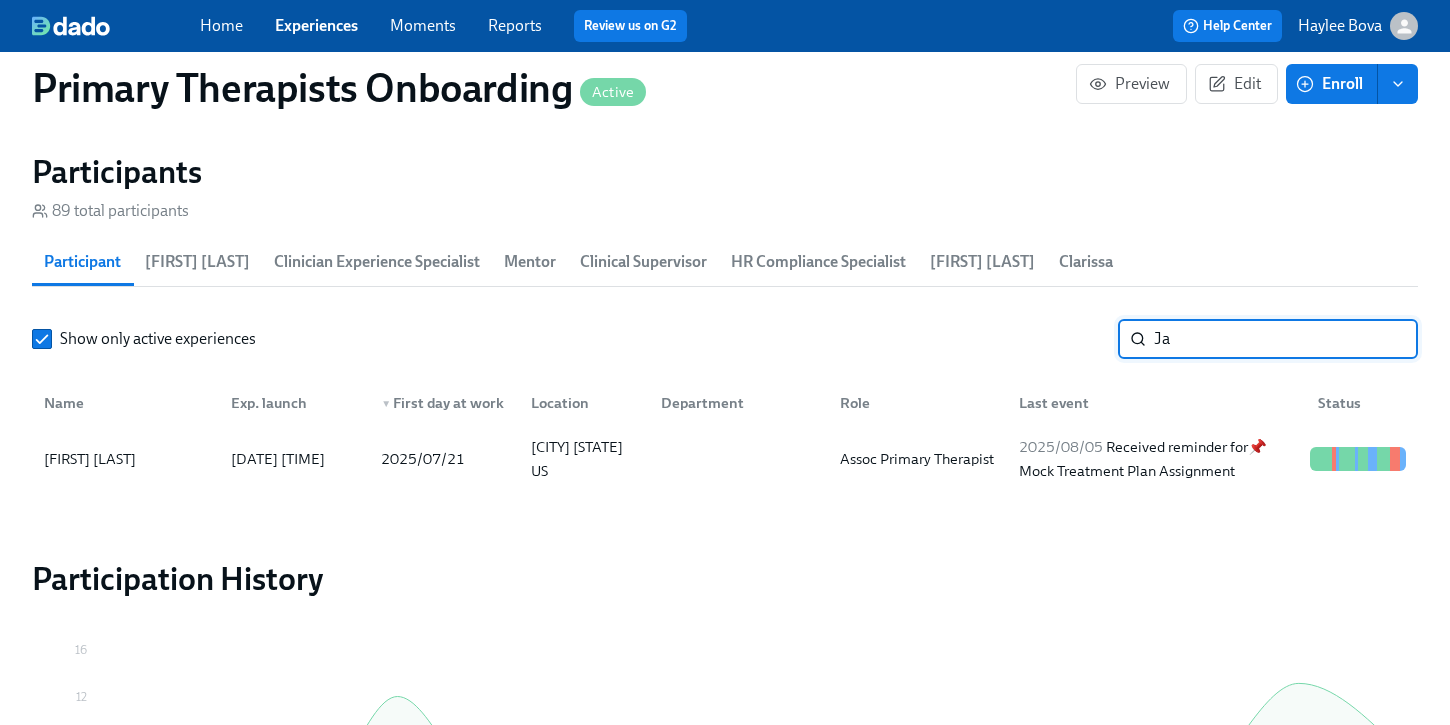 type on "J" 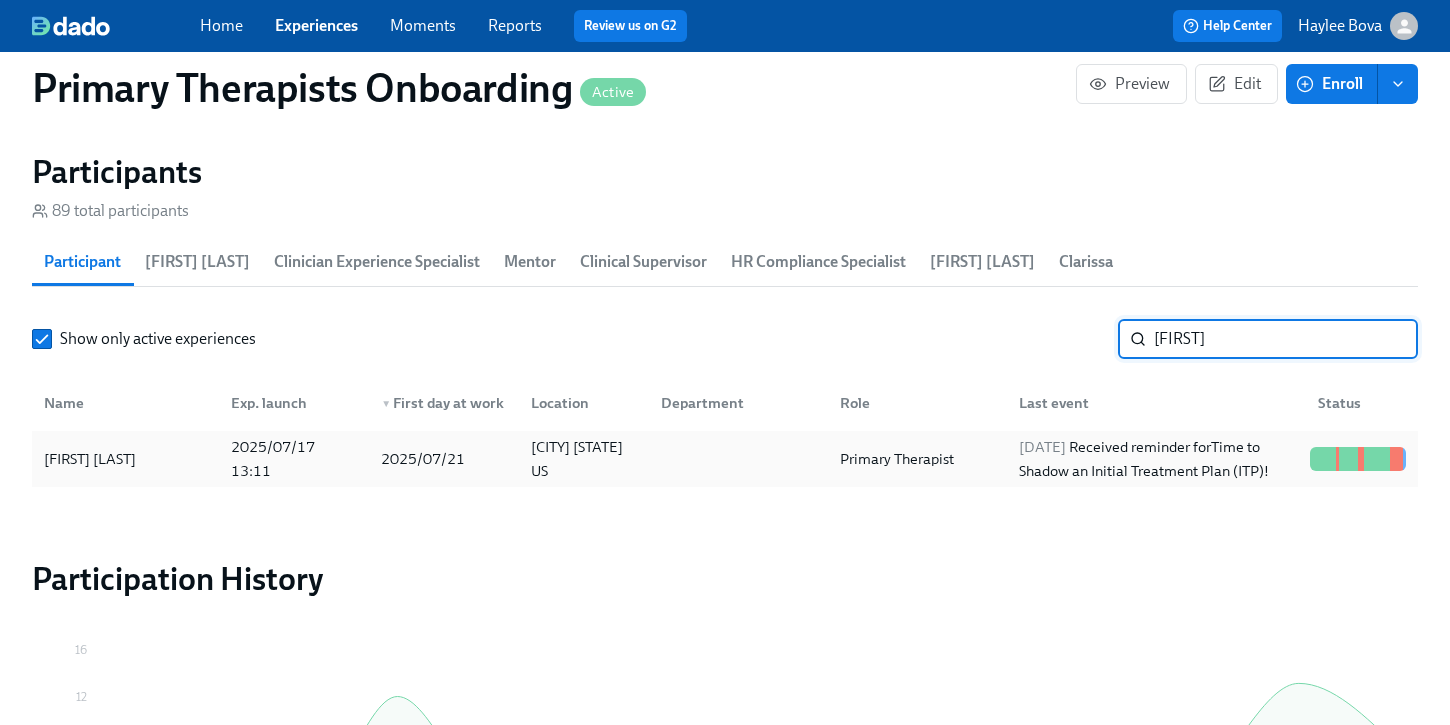 click on "[FIRST] [LAST]" at bounding box center (90, 459) 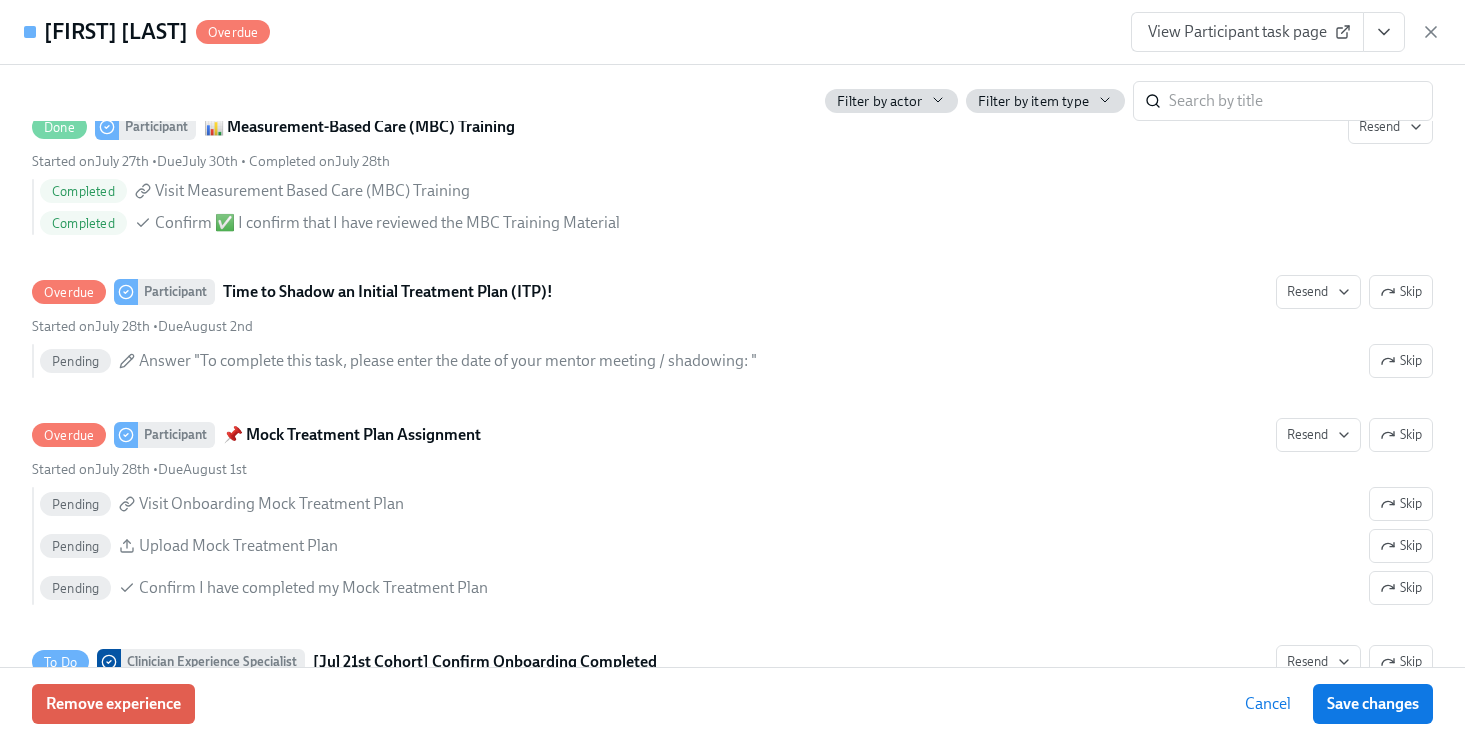 scroll, scrollTop: 4907, scrollLeft: 0, axis: vertical 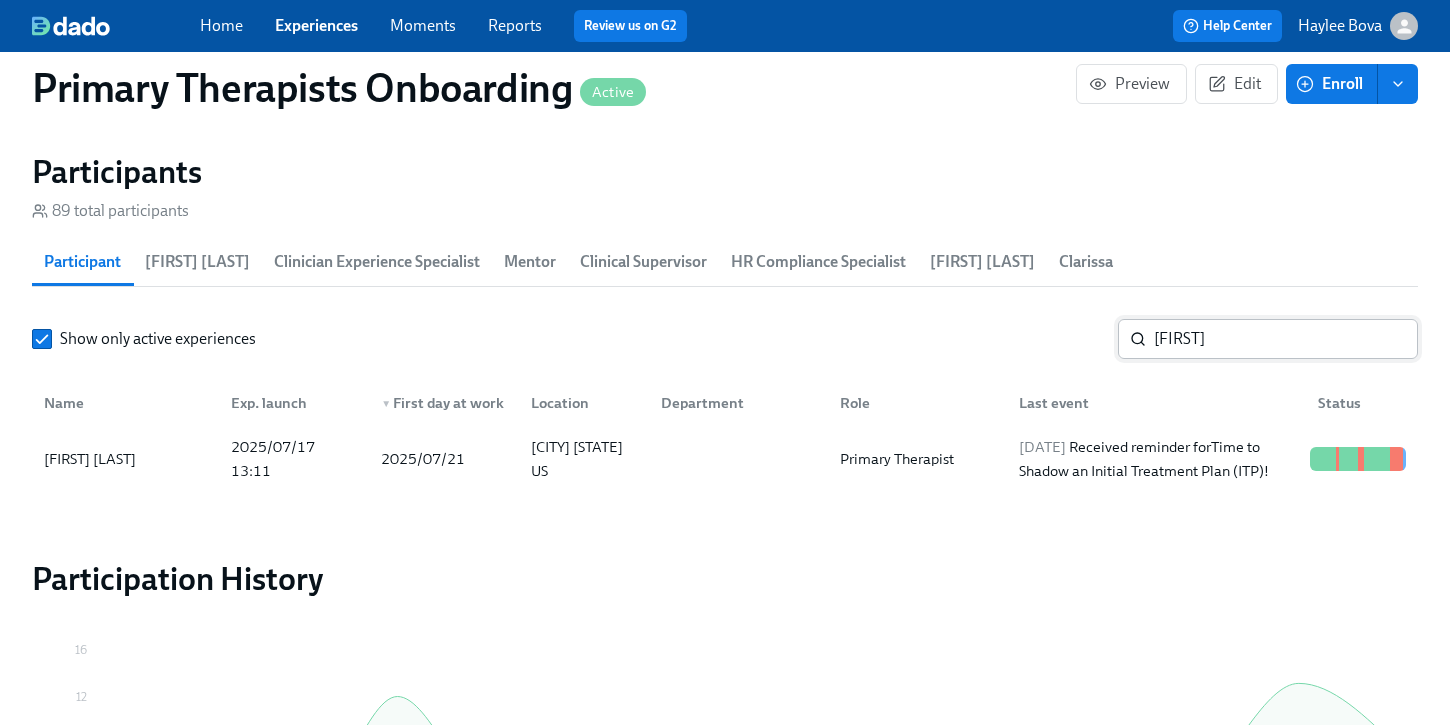 click on "[FIRST]" at bounding box center [1286, 339] 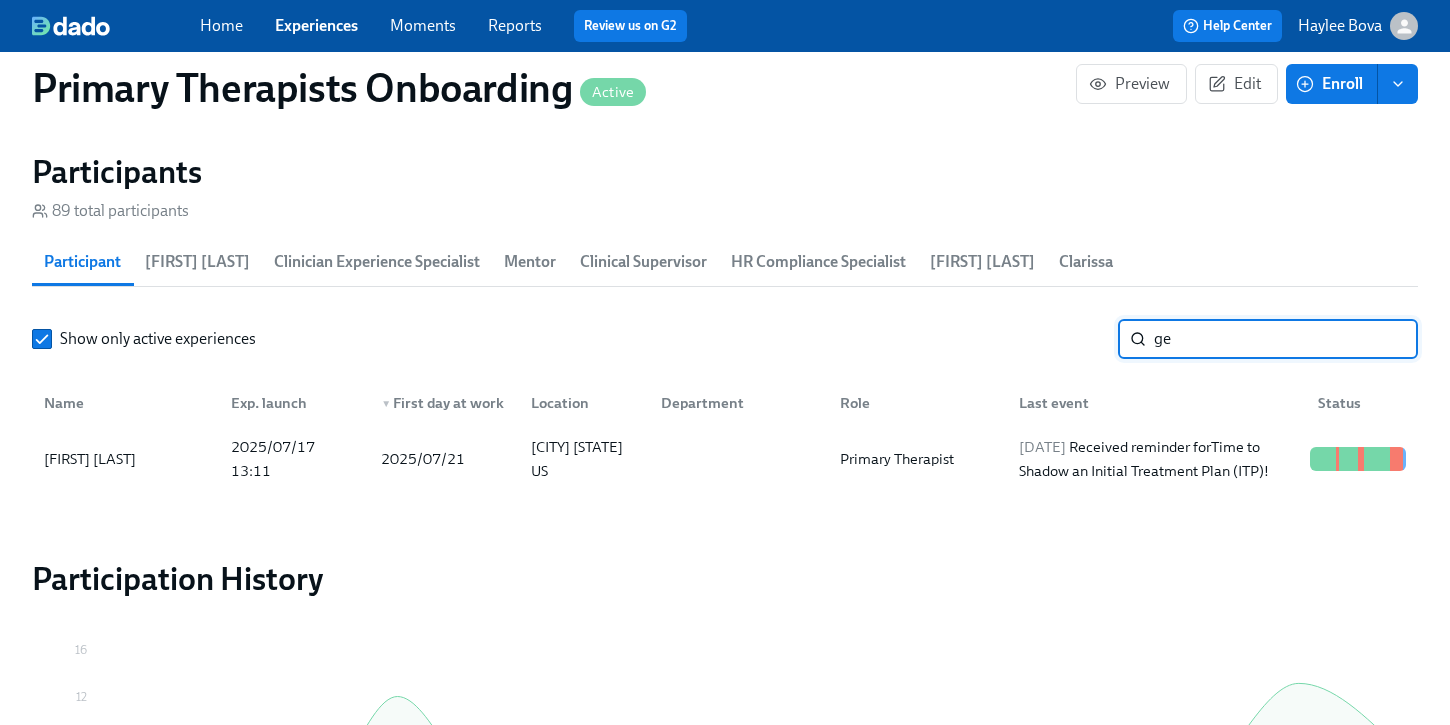 type on "g" 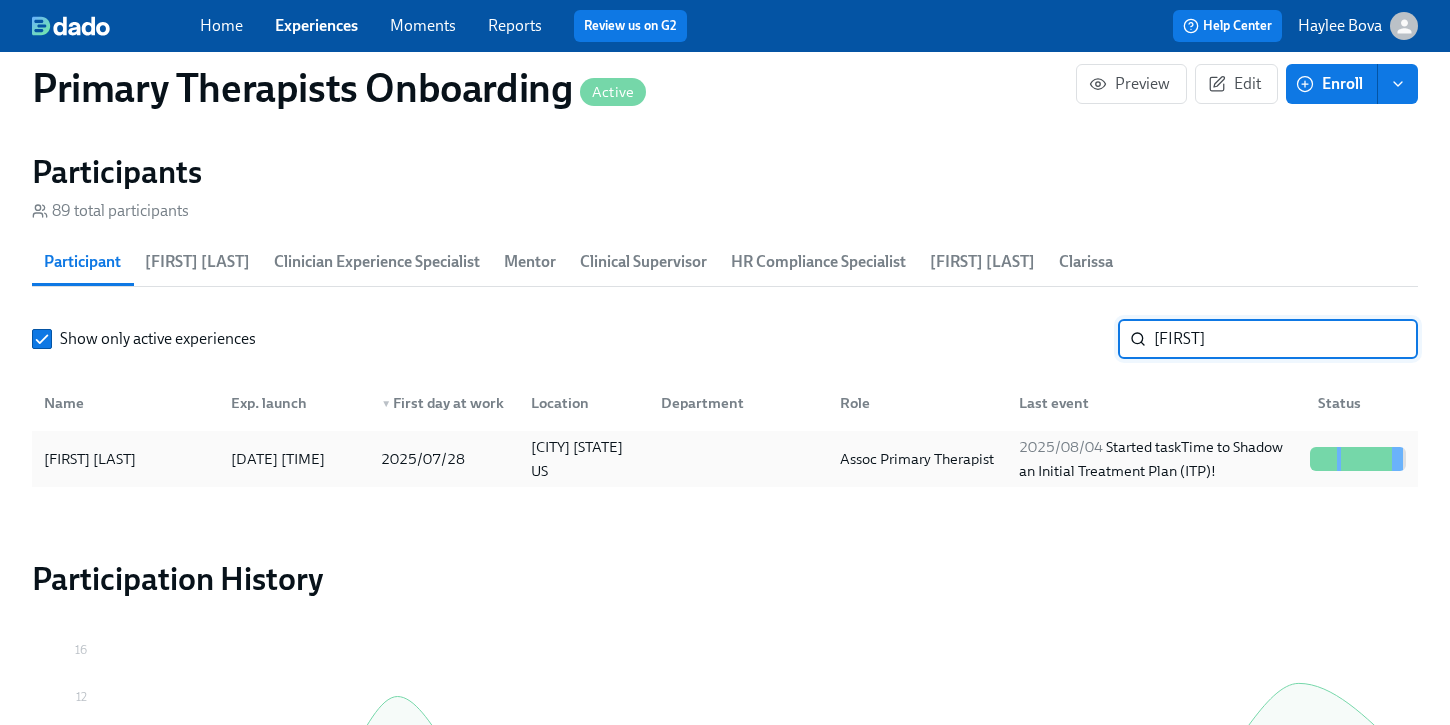 click on "[FIRST] [LAST]" at bounding box center [90, 459] 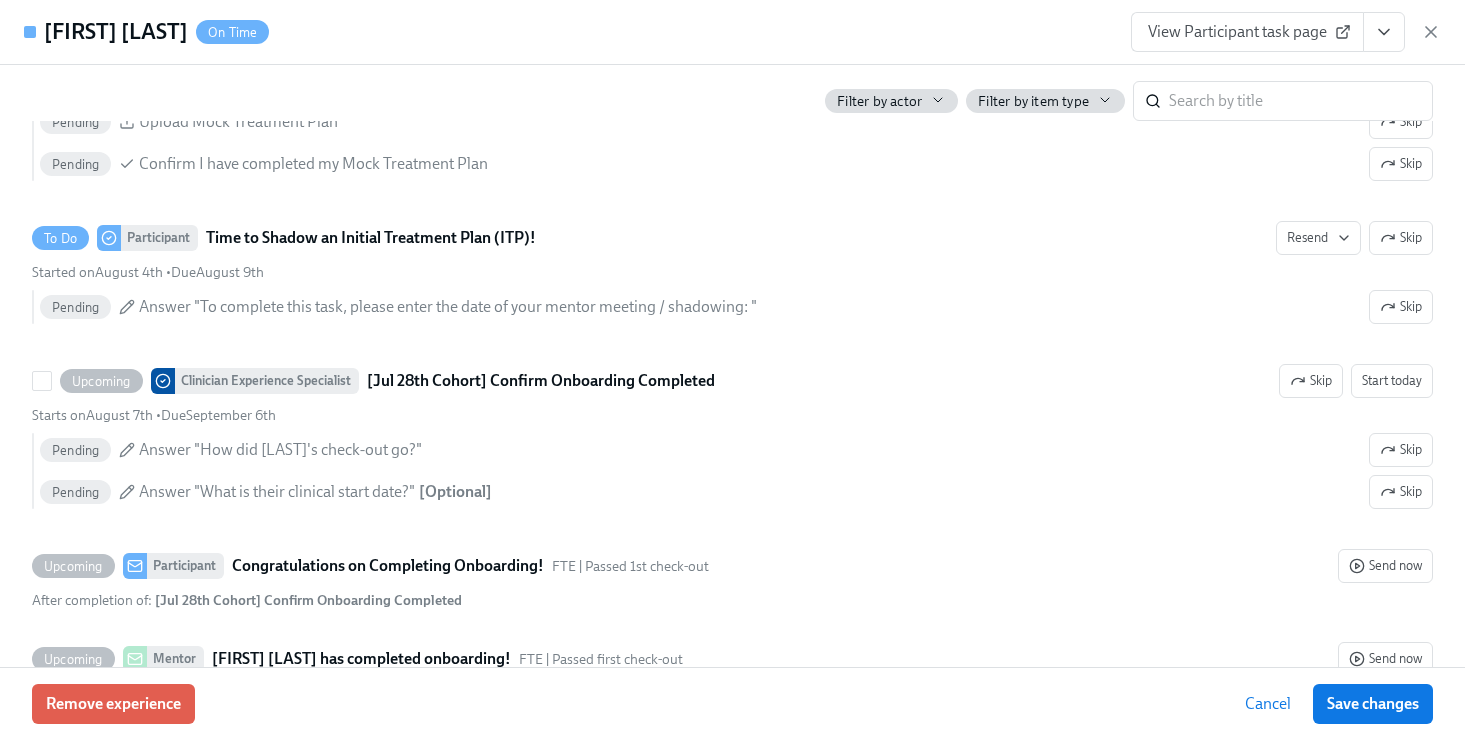 scroll, scrollTop: 6012, scrollLeft: 0, axis: vertical 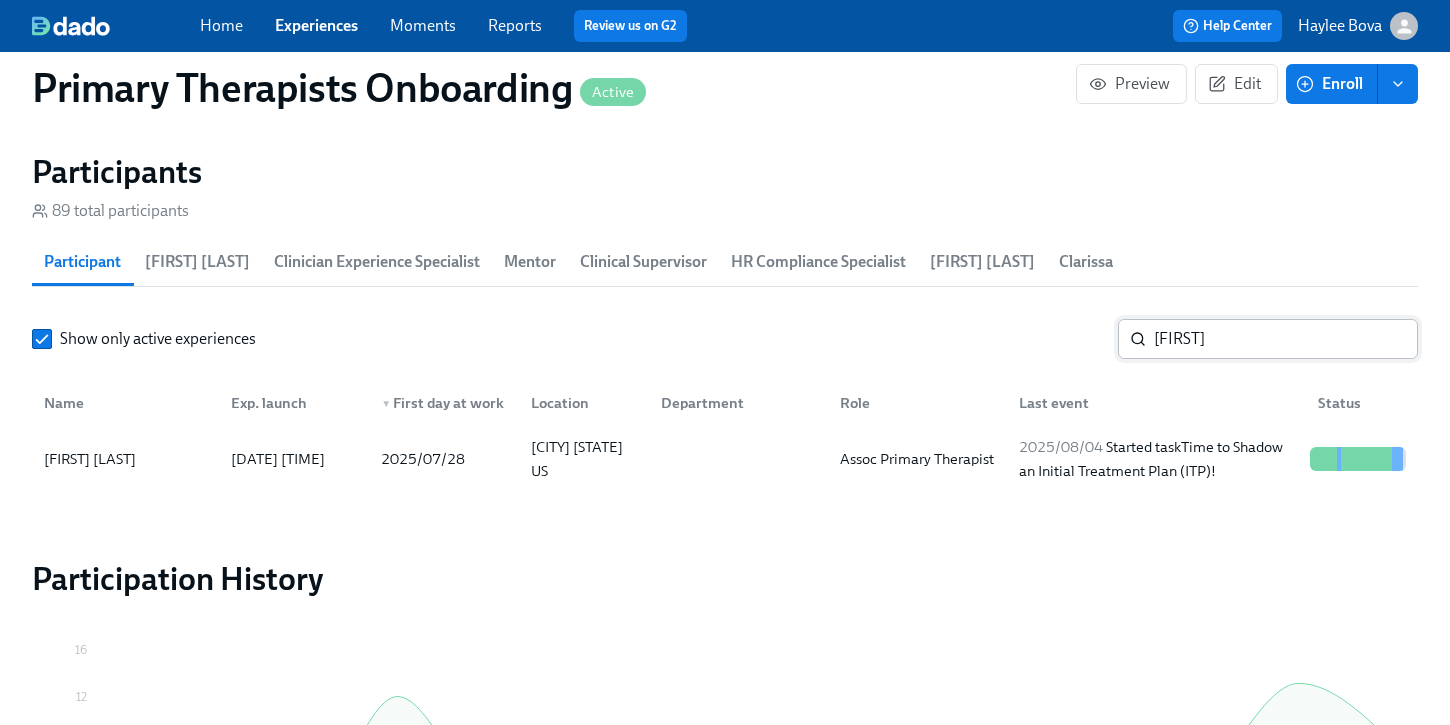 click on "[FIRST]" at bounding box center [1286, 339] 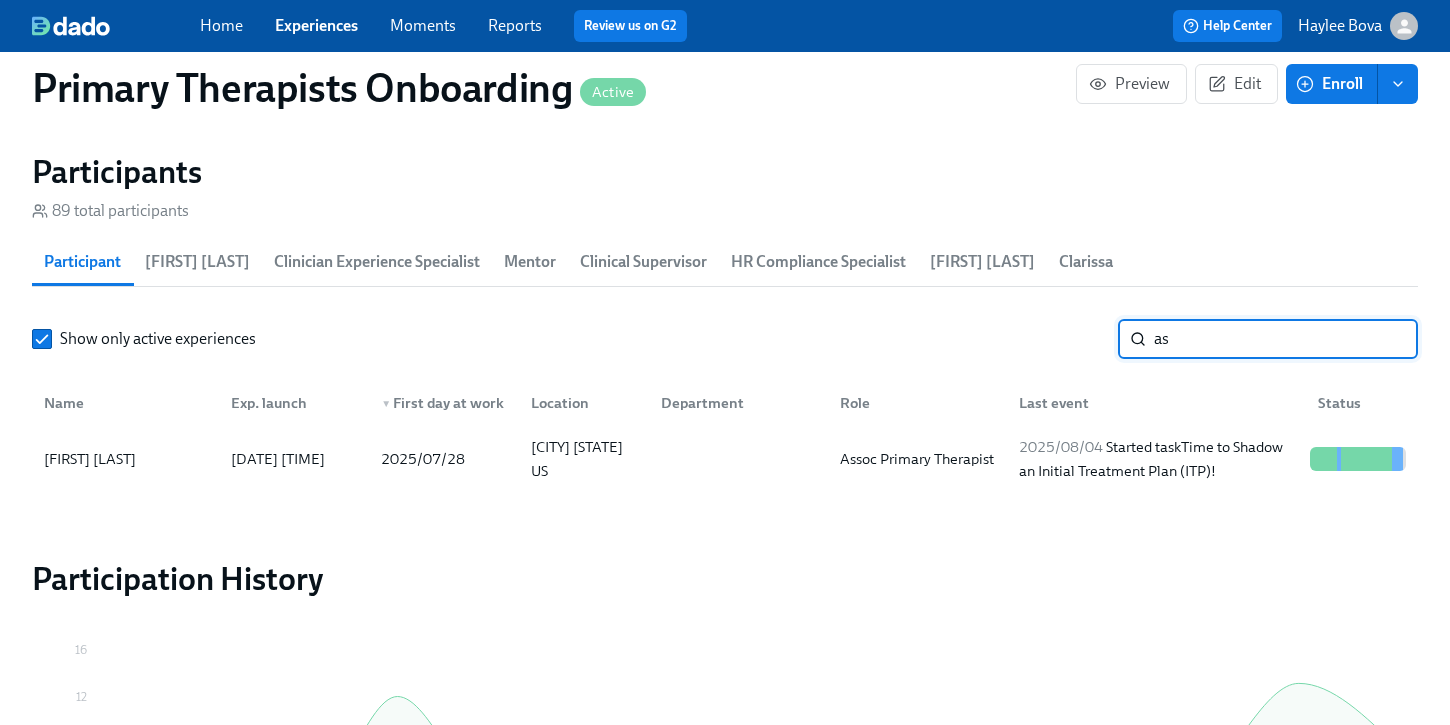 type on "a" 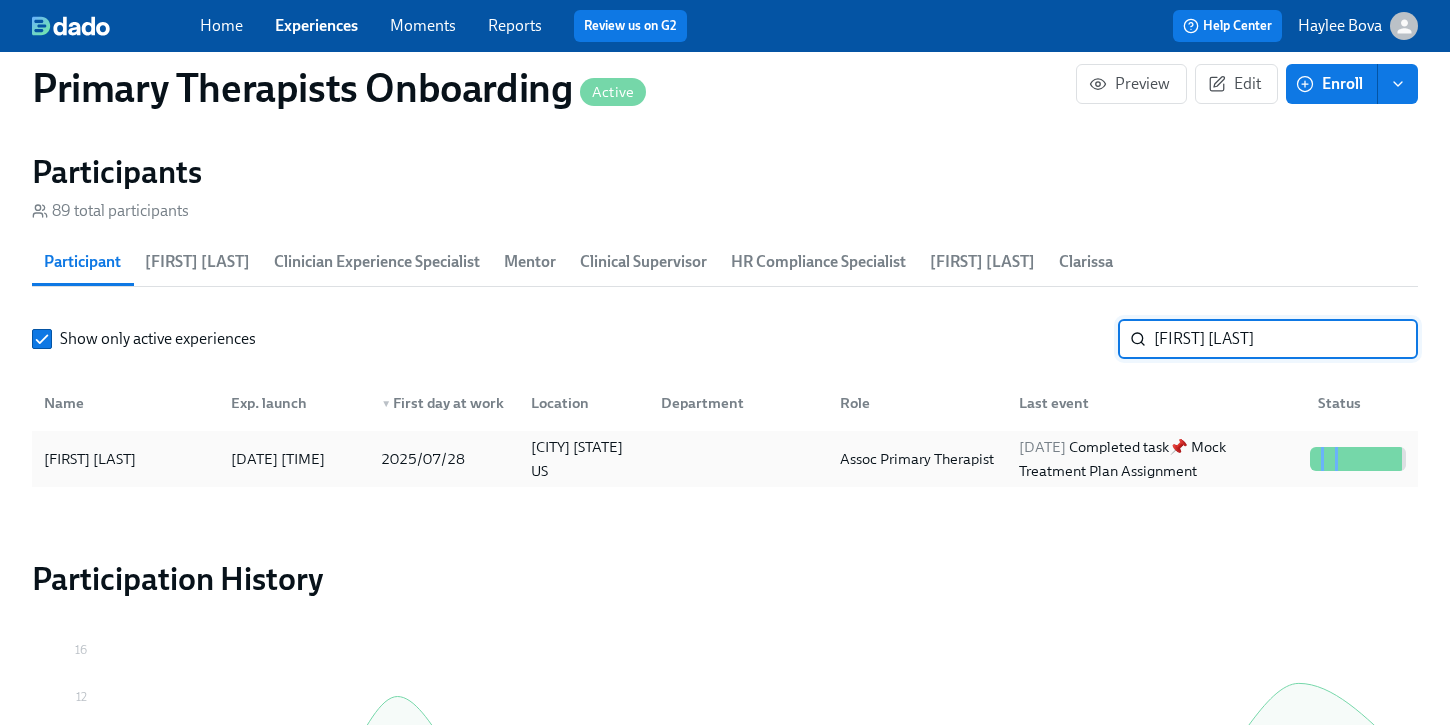 click on "[DATE] [TIME]" at bounding box center (278, 459) 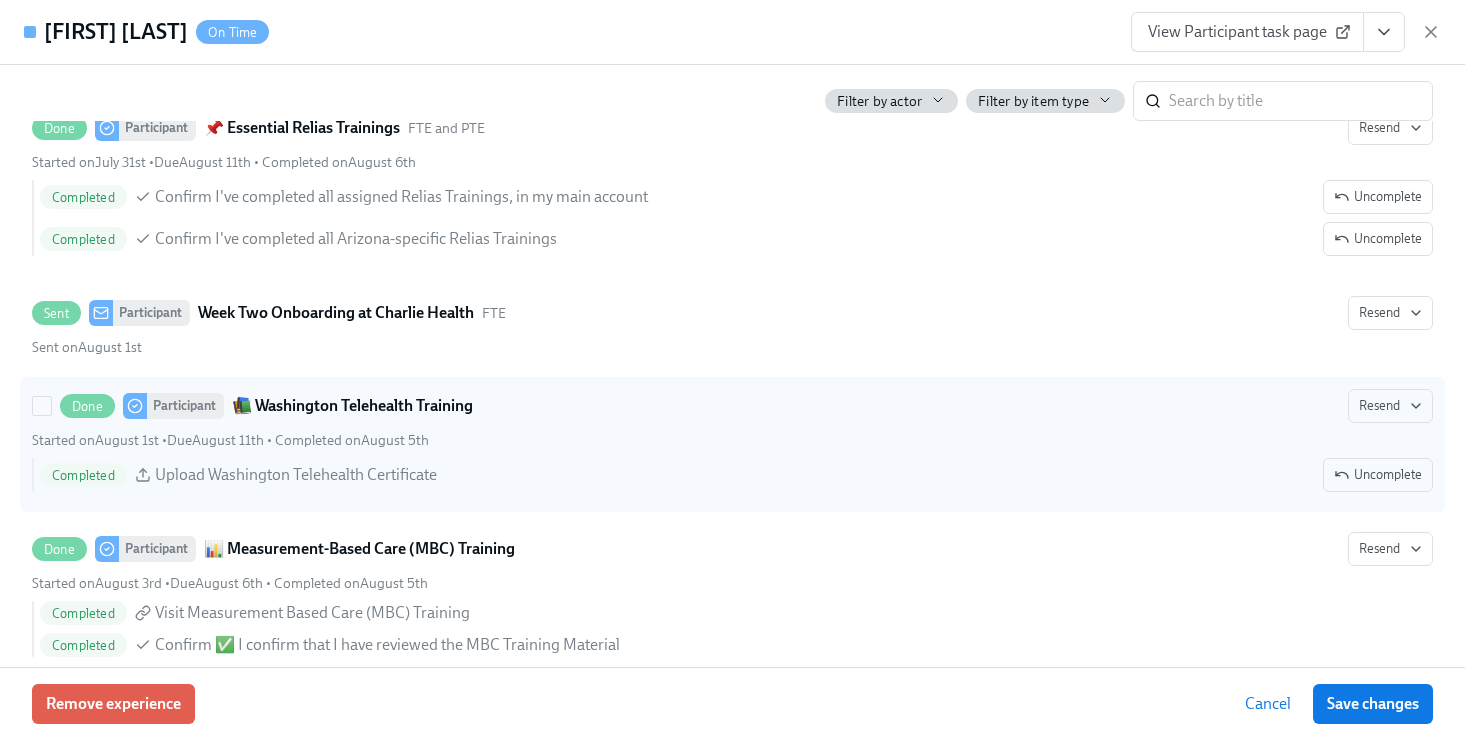 scroll, scrollTop: 4809, scrollLeft: 0, axis: vertical 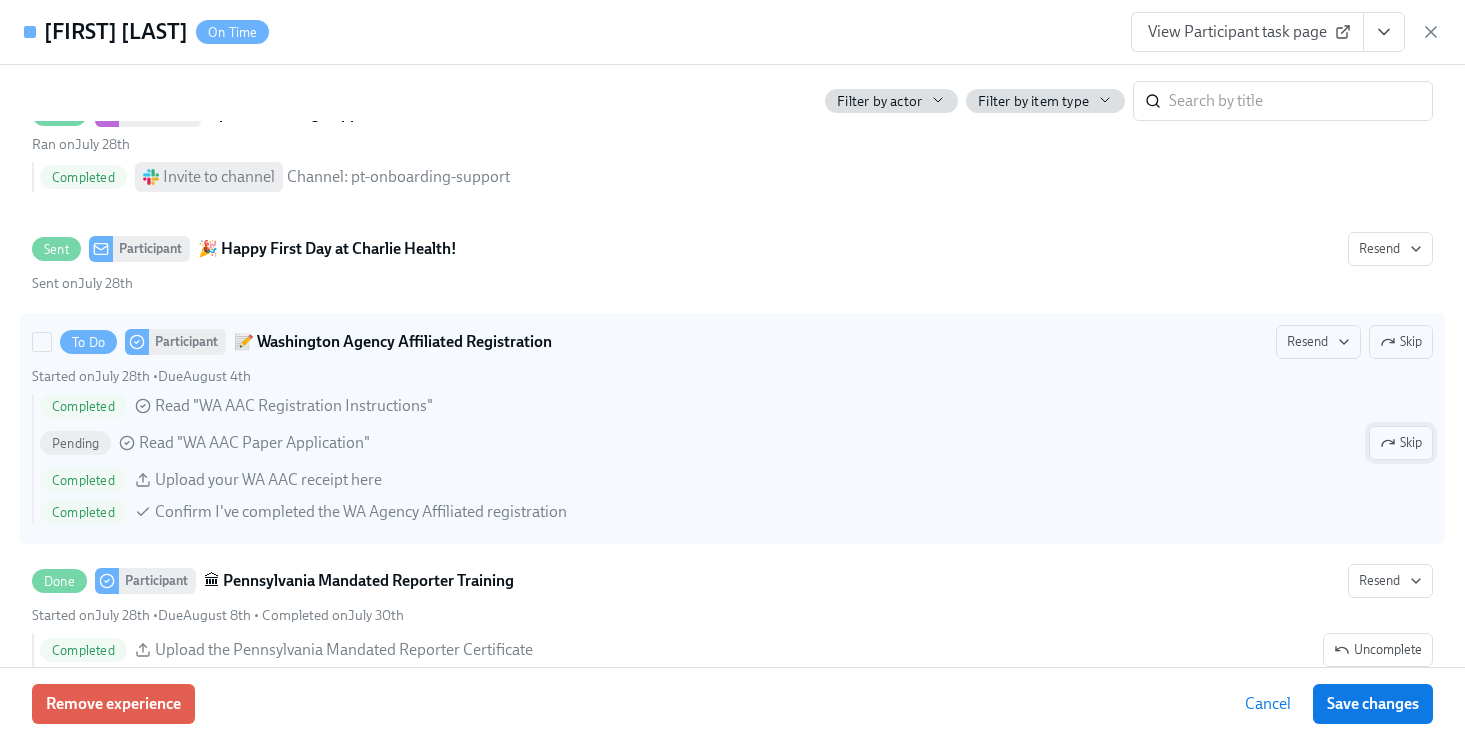 click on "Skip" at bounding box center [1401, 443] 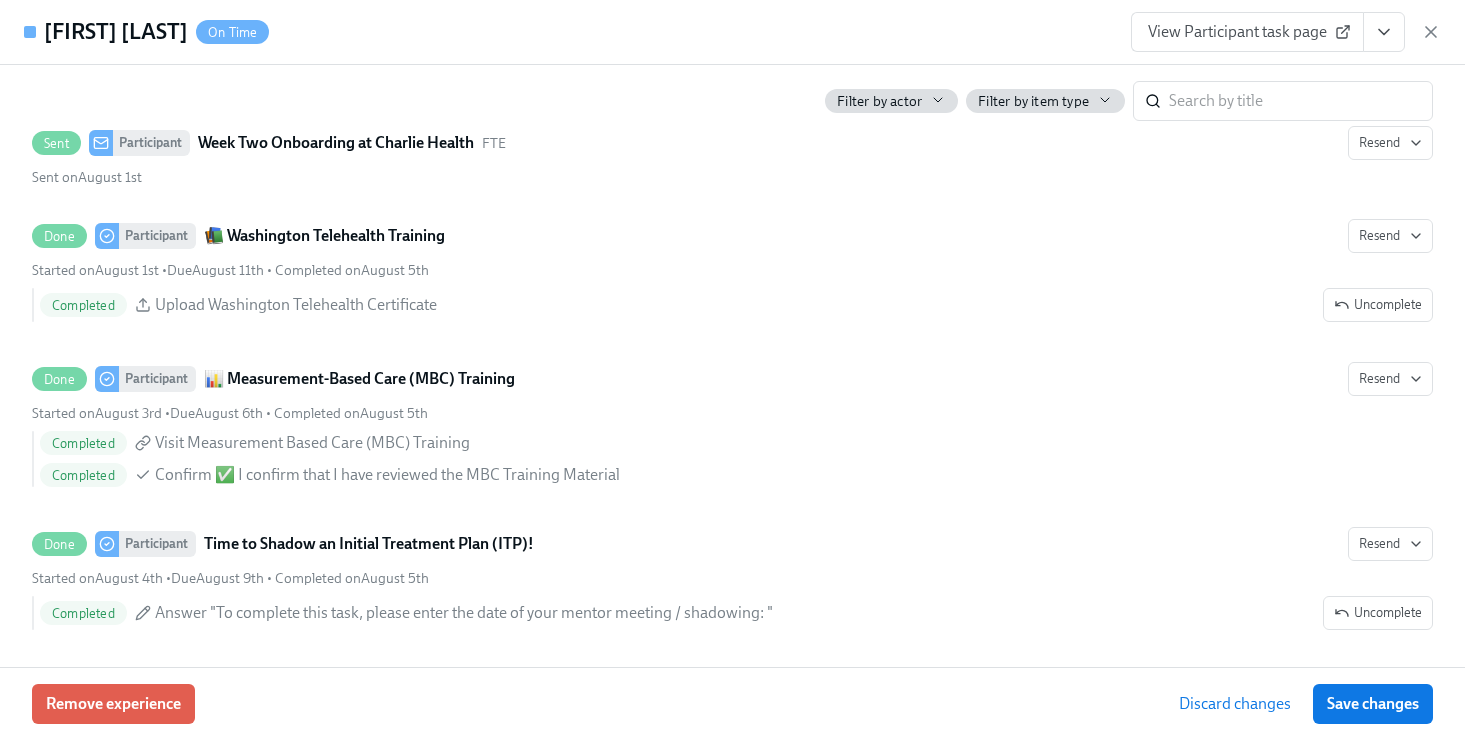 scroll, scrollTop: 4984, scrollLeft: 0, axis: vertical 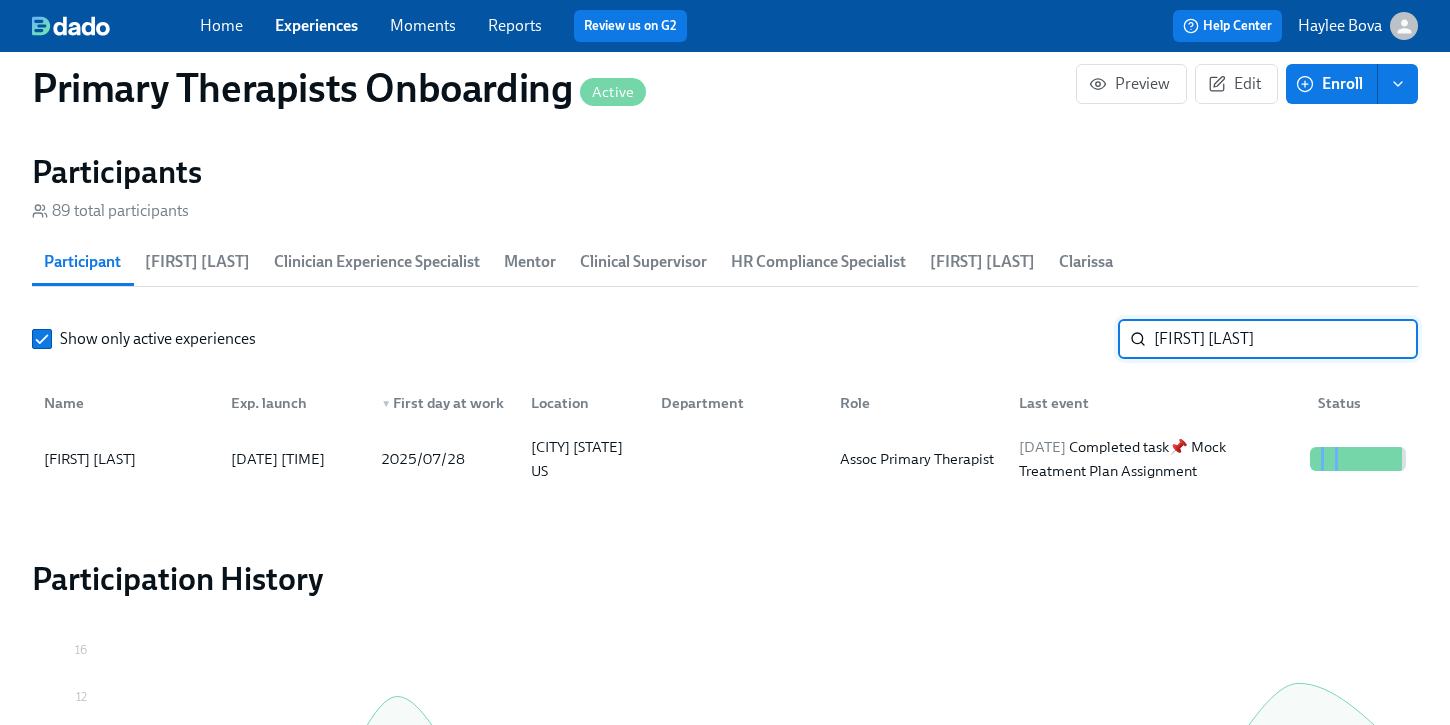 click on "[FIRST] [LAST]" at bounding box center [1286, 339] 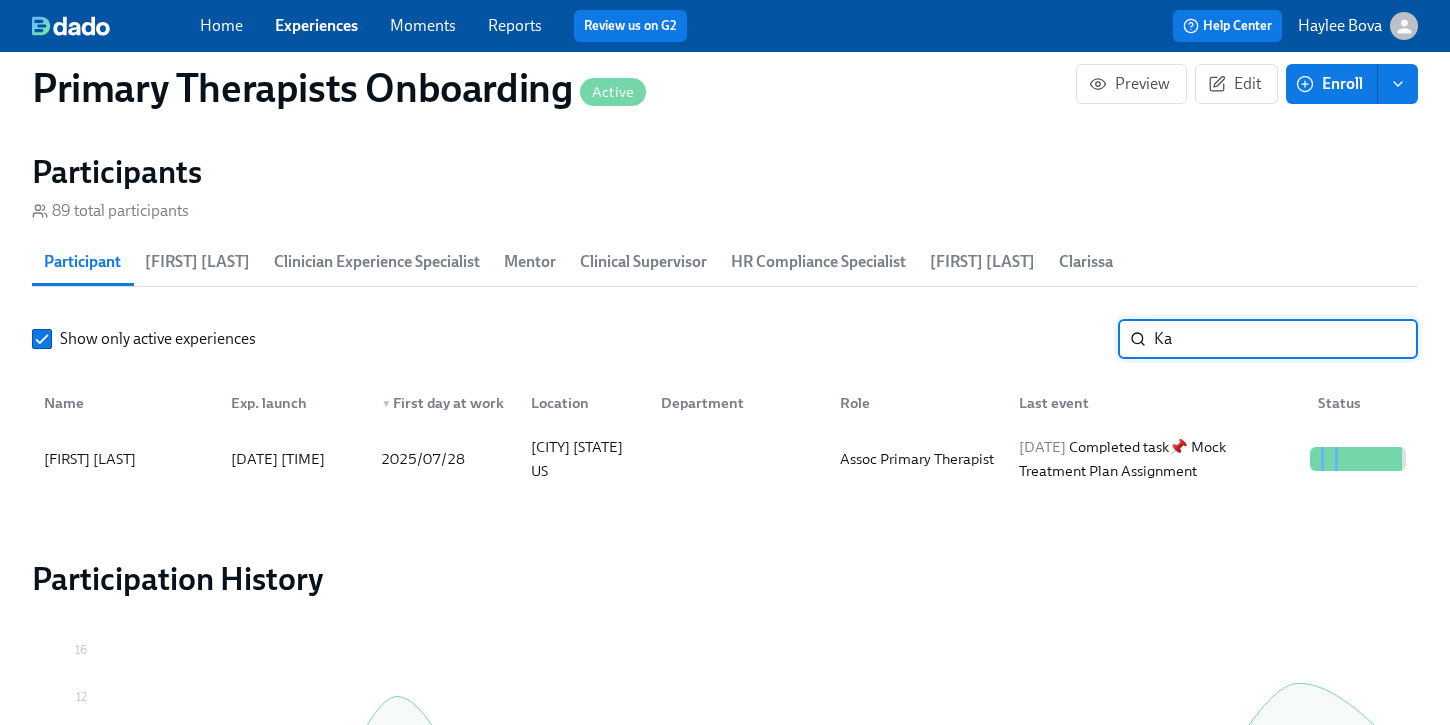 type on "K" 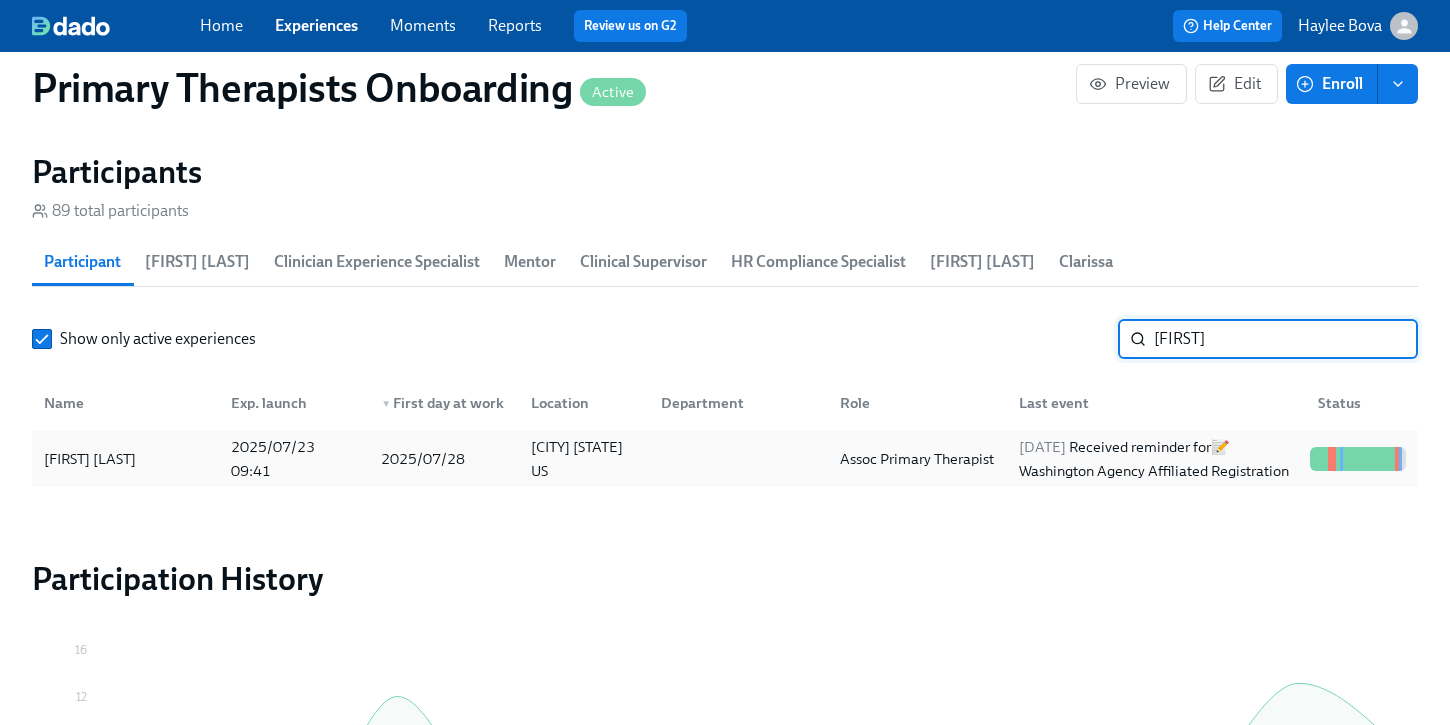 type on "[FIRST]" 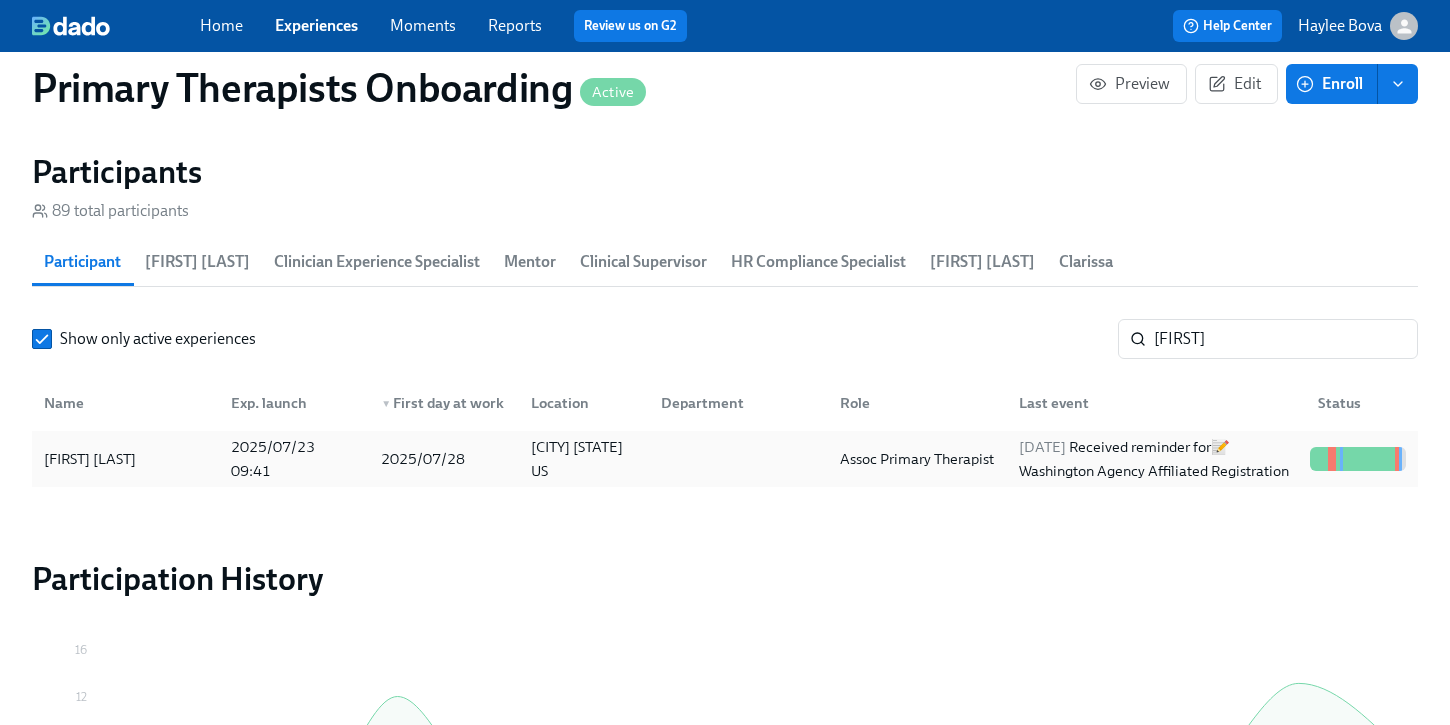 click on "[FIRST] [LAST]" at bounding box center [125, 459] 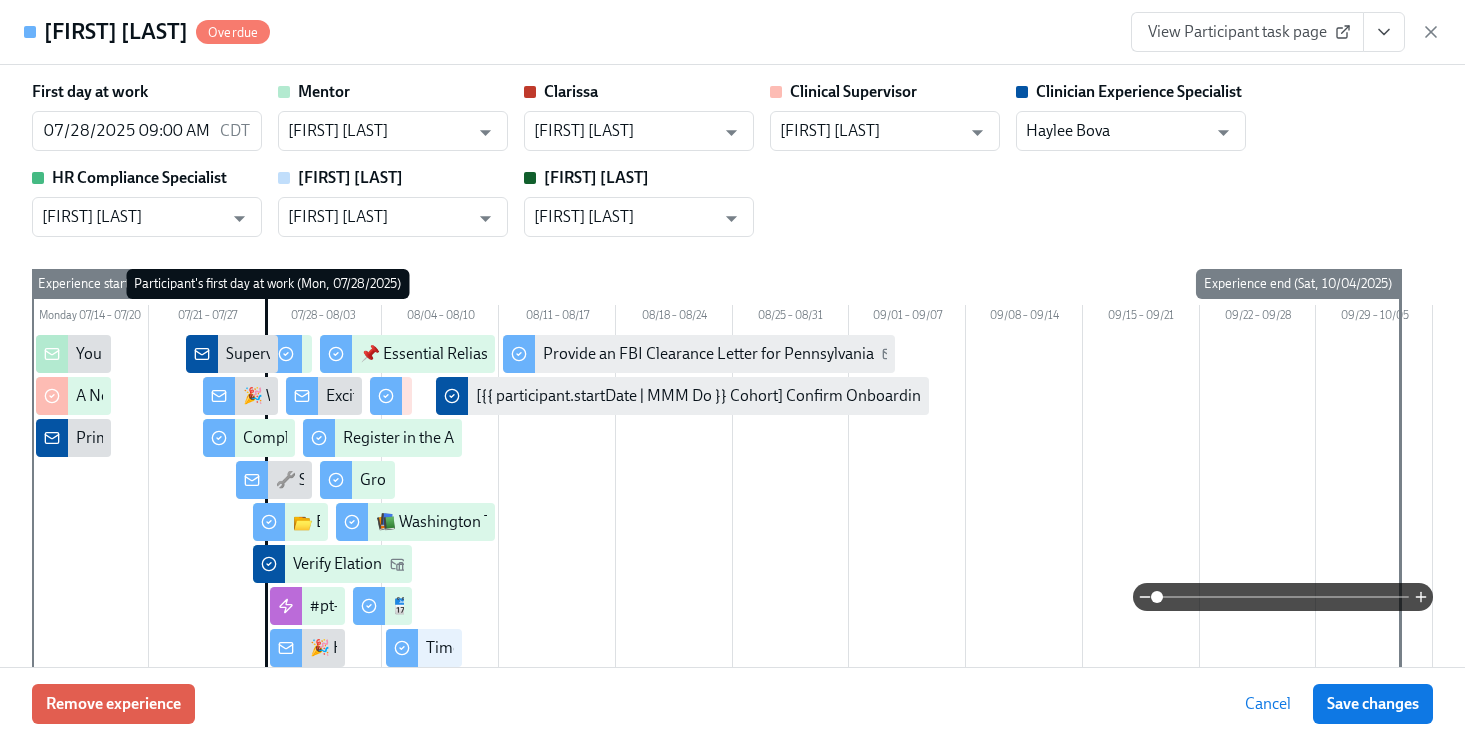 click on "View Participant task page" at bounding box center (1247, 32) 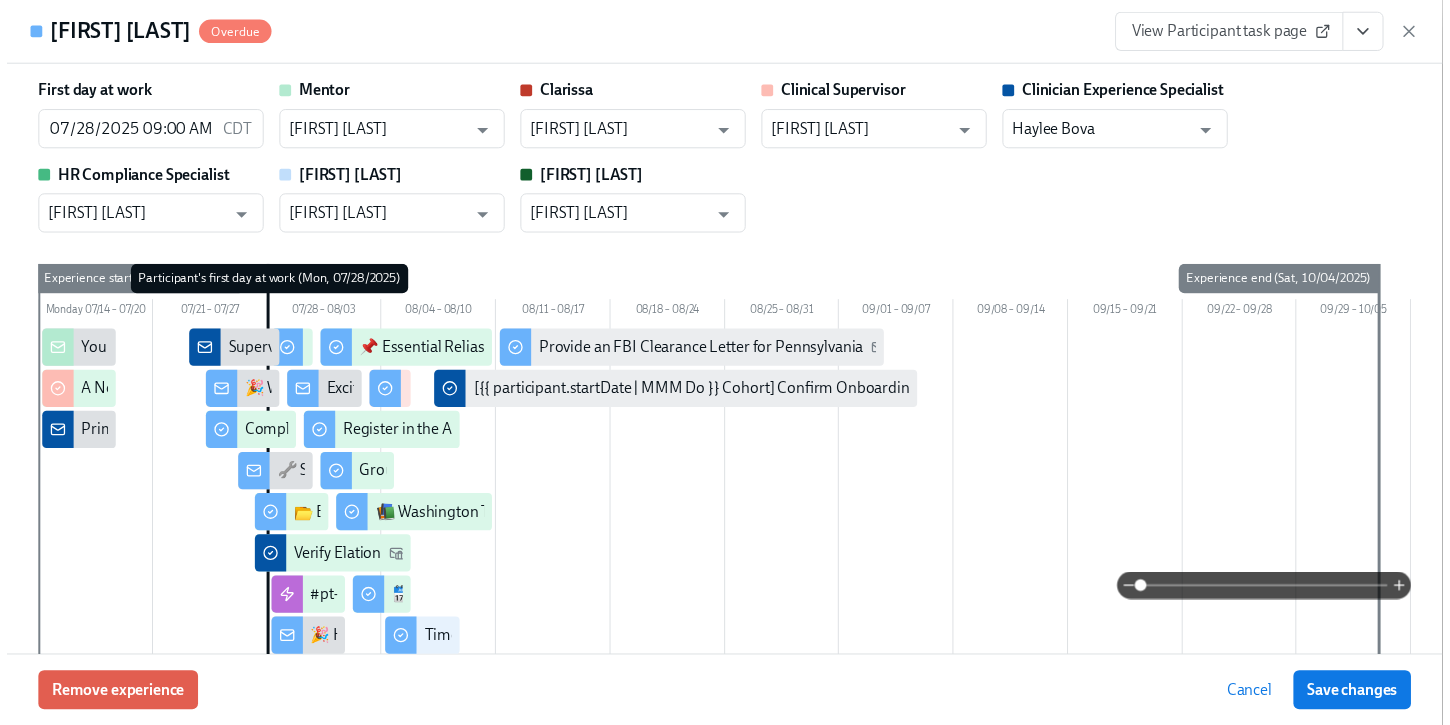 scroll, scrollTop: 0, scrollLeft: 26406, axis: horizontal 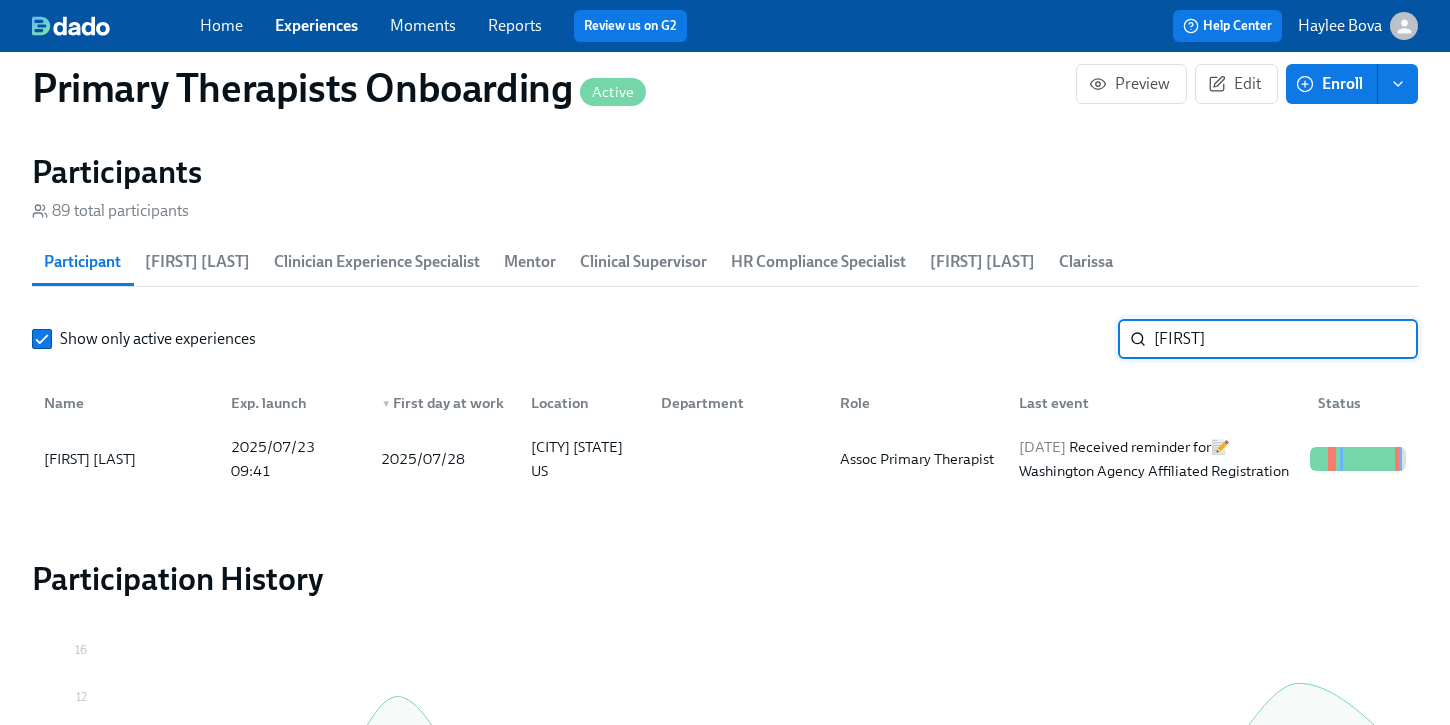 drag, startPoint x: 1256, startPoint y: 334, endPoint x: 1121, endPoint y: 328, distance: 135.13327 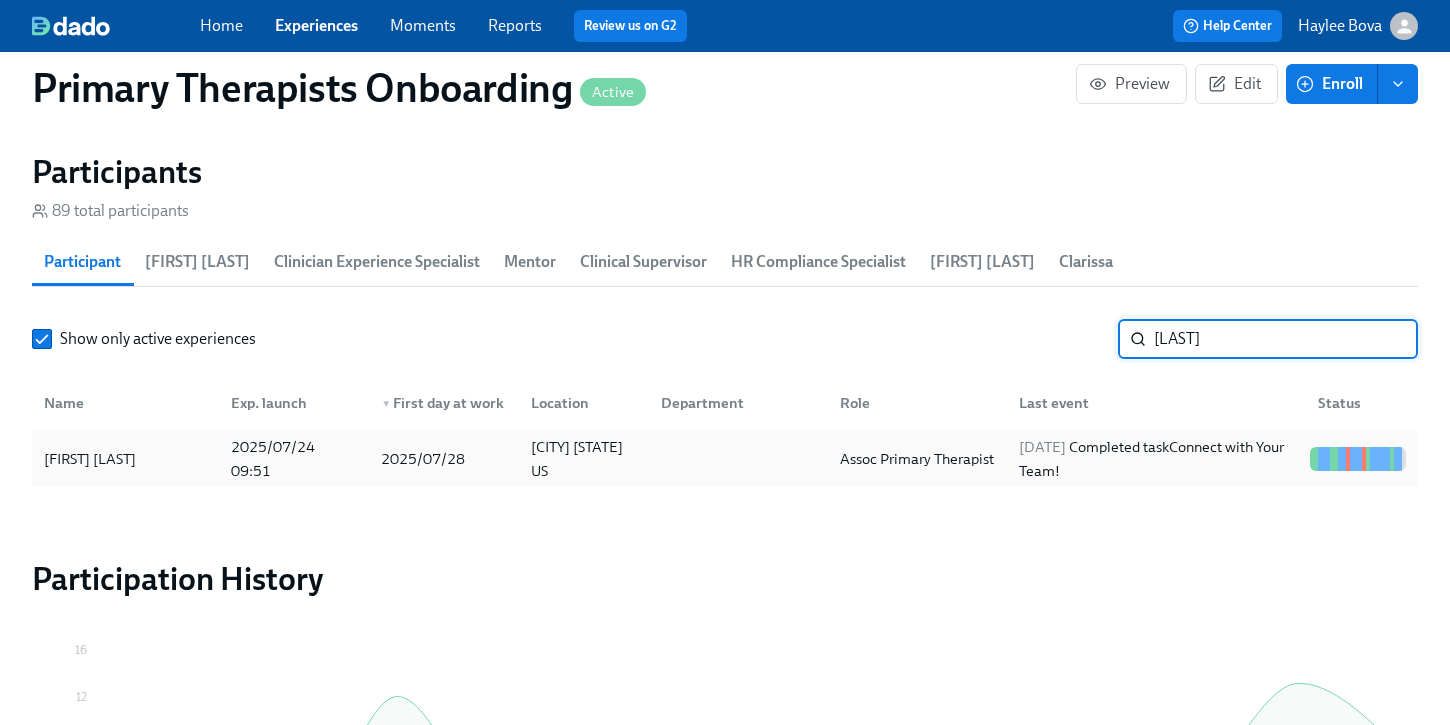 type on "[LAST]" 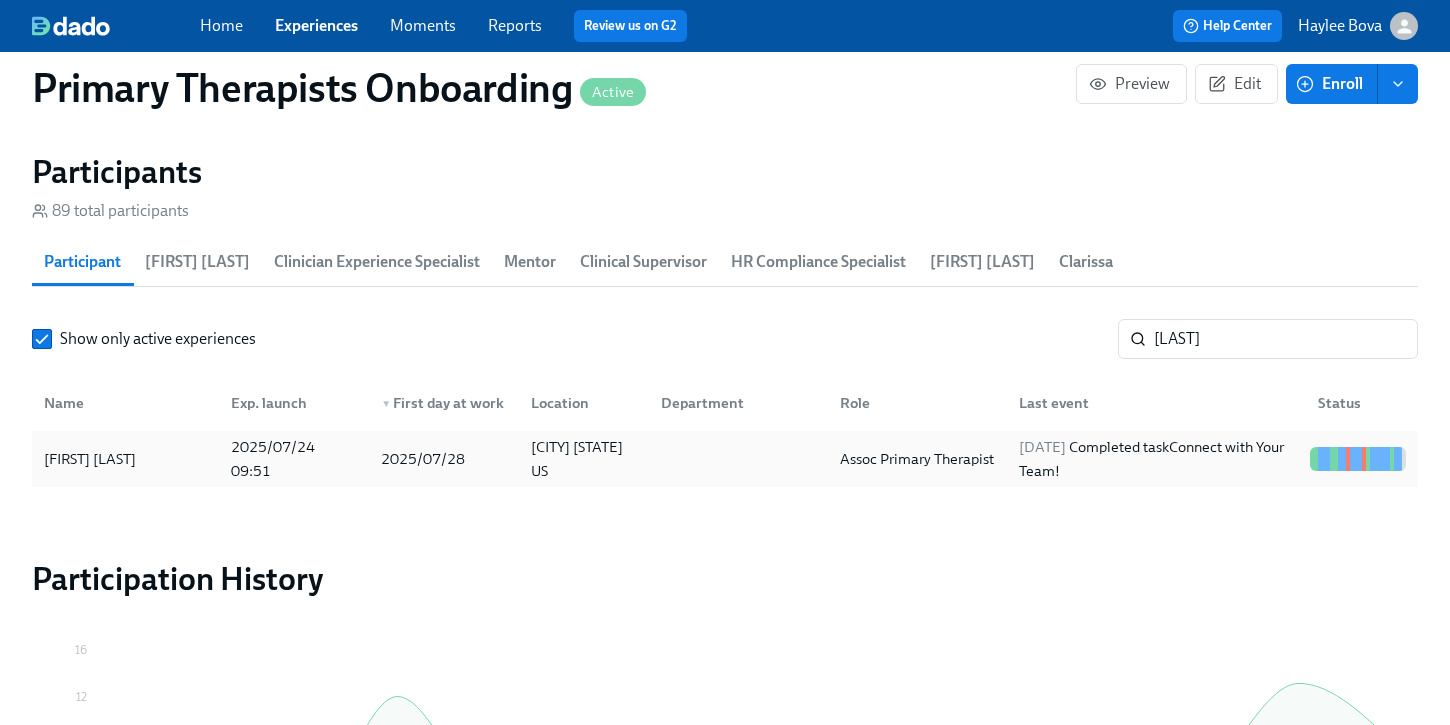 click on "[FIRST] [LAST]" at bounding box center (125, 459) 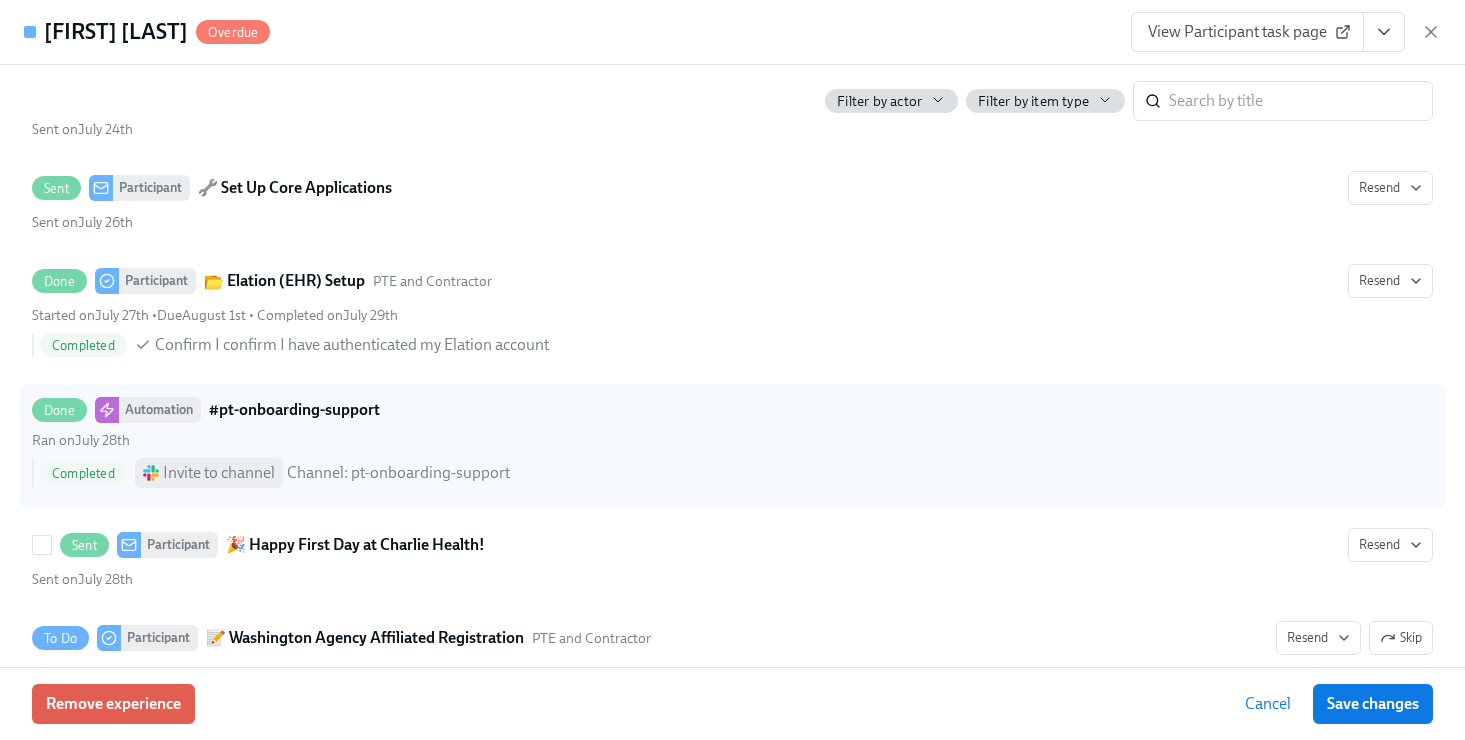 scroll, scrollTop: 2735, scrollLeft: 0, axis: vertical 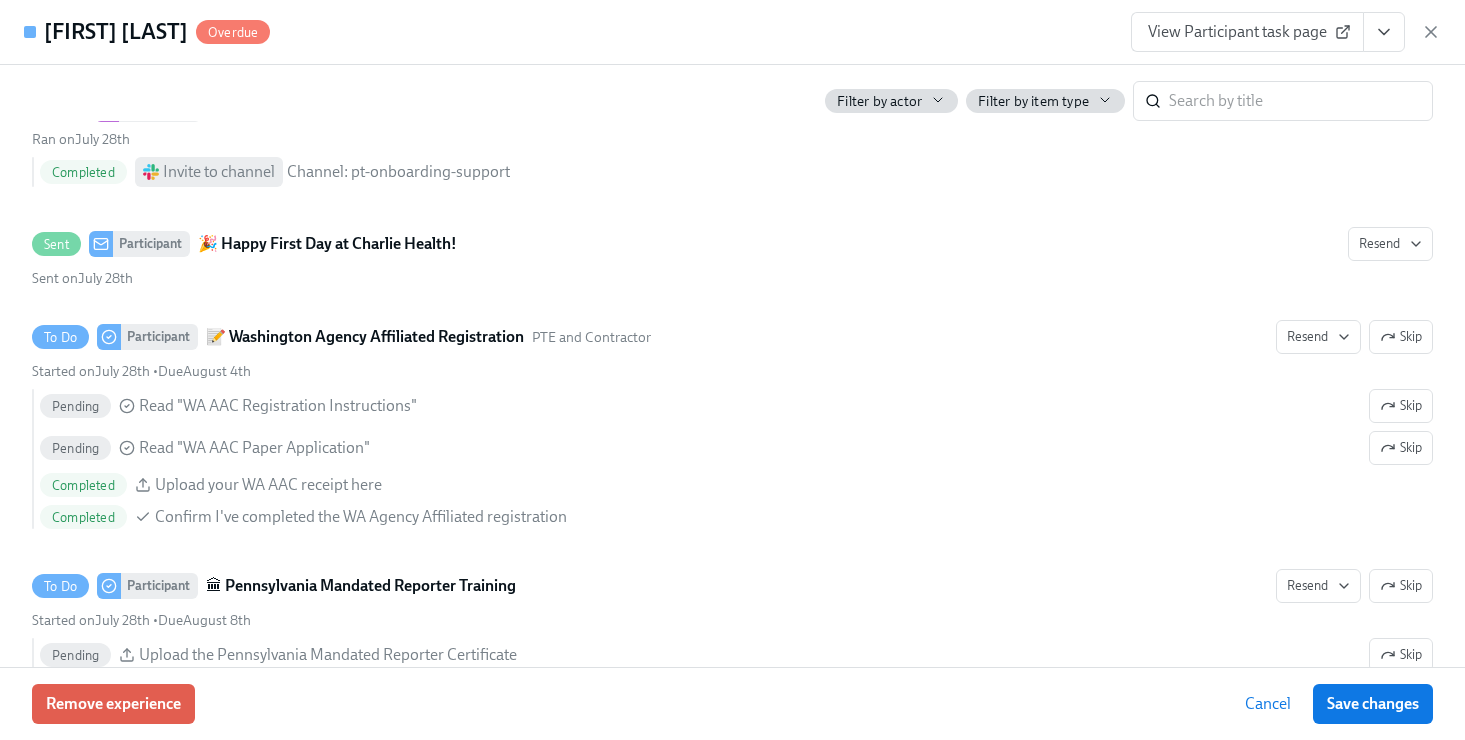 click on "View Participant task page" at bounding box center (1247, 32) 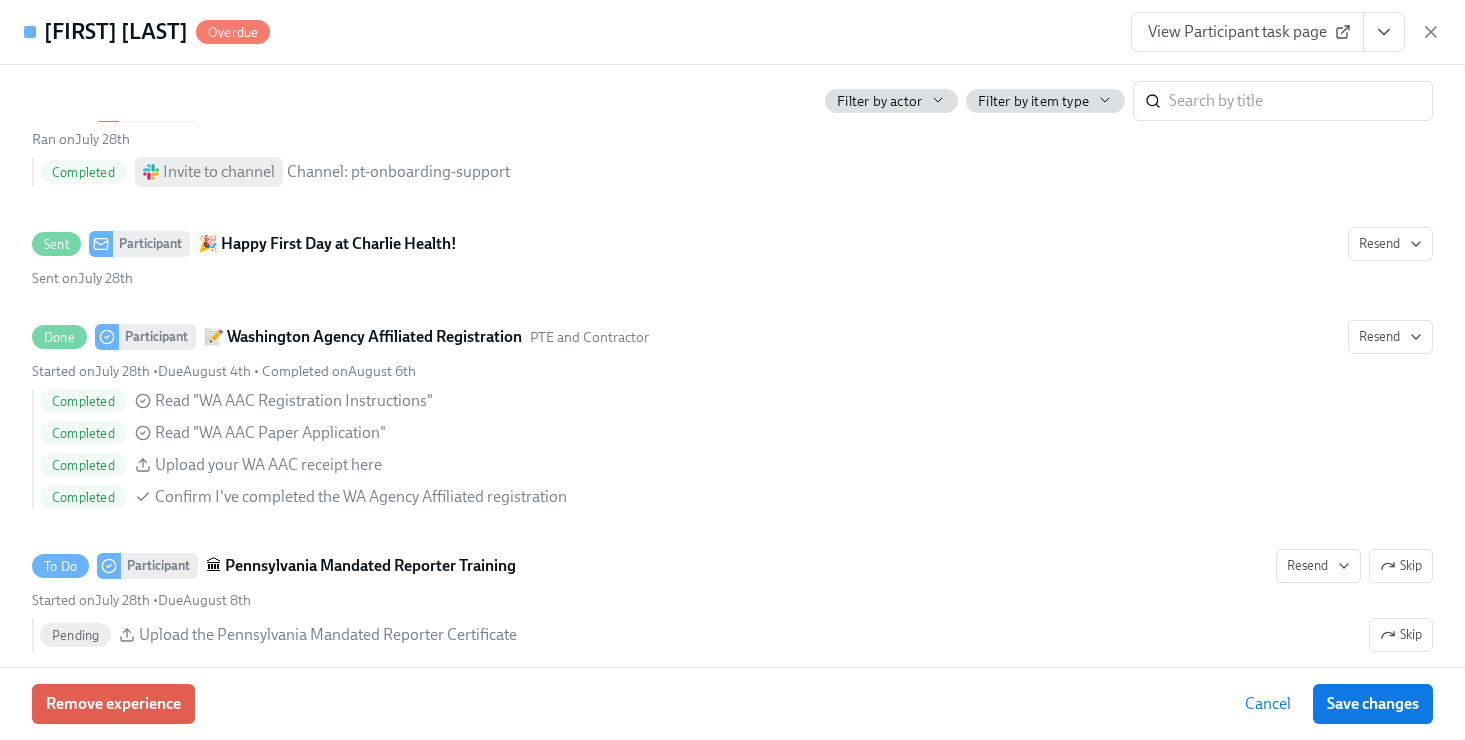 scroll, scrollTop: 0, scrollLeft: 26406, axis: horizontal 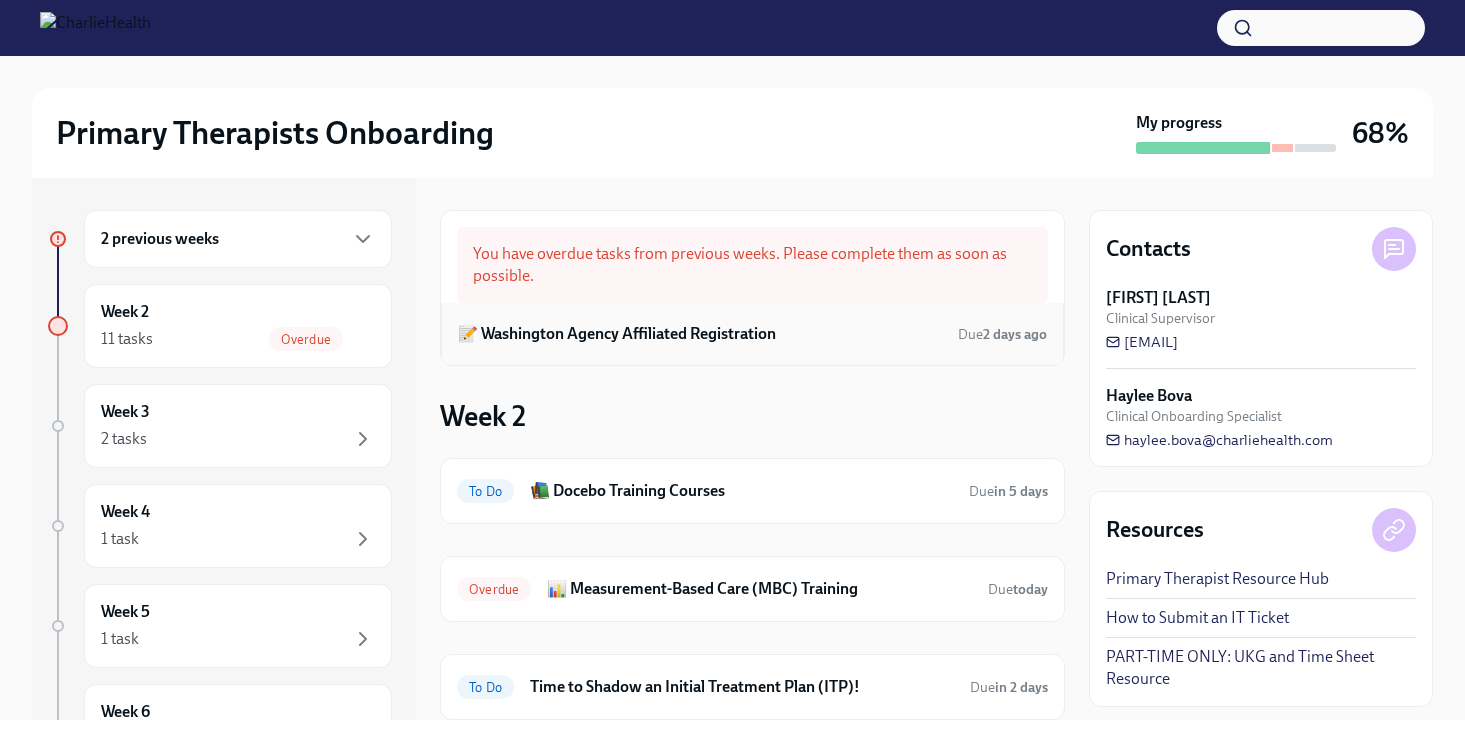 click on "📝 Washington Agency Affiliated Registration" at bounding box center [617, 334] 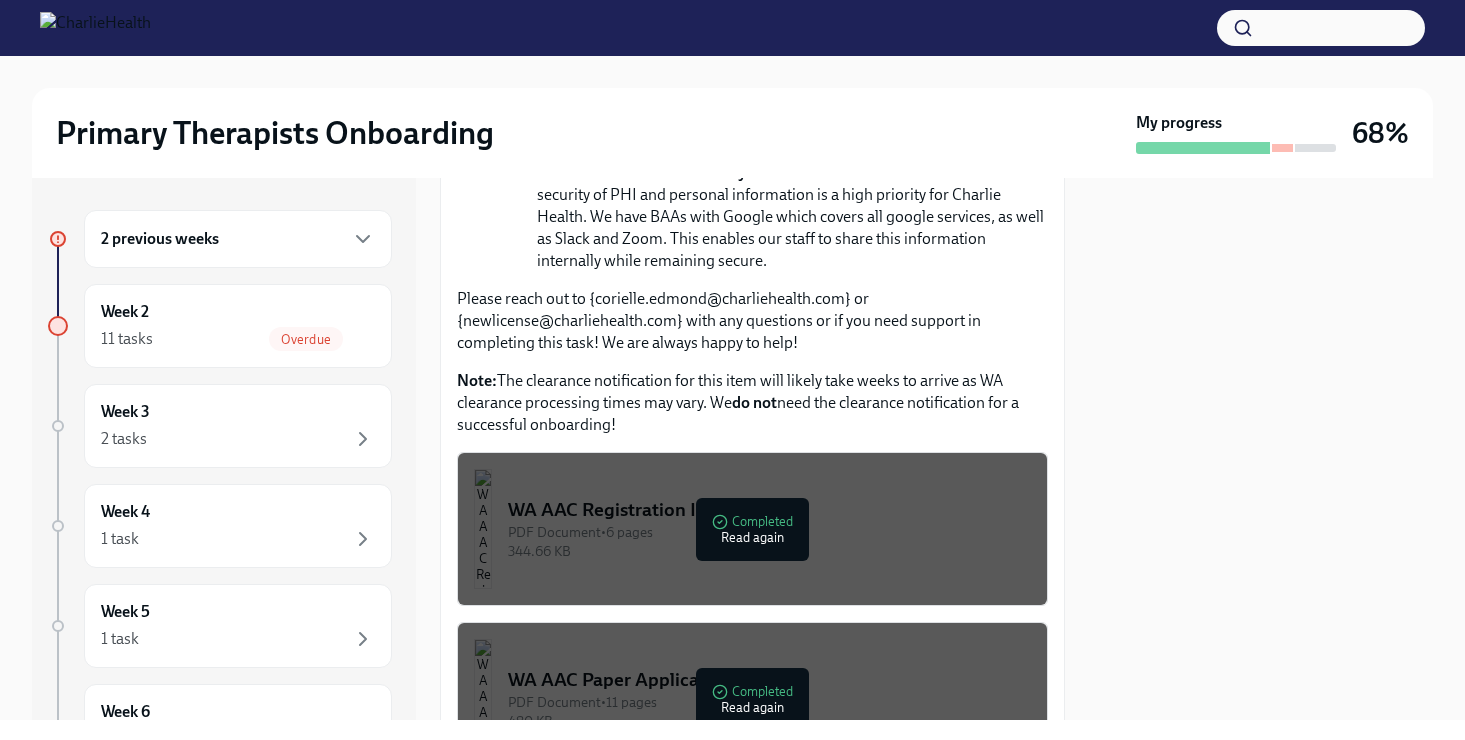 scroll, scrollTop: 0, scrollLeft: 0, axis: both 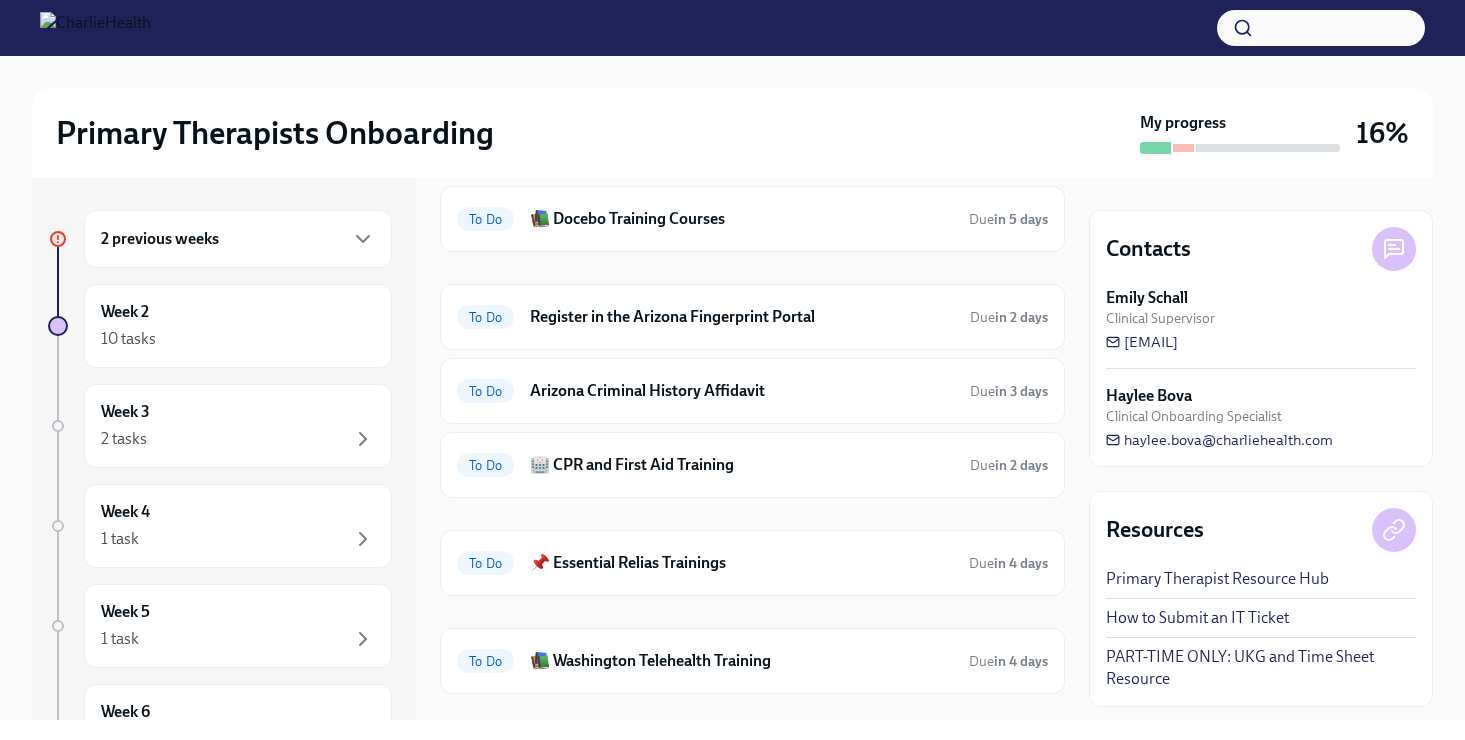 click on "2 previous weeks" at bounding box center (238, 239) 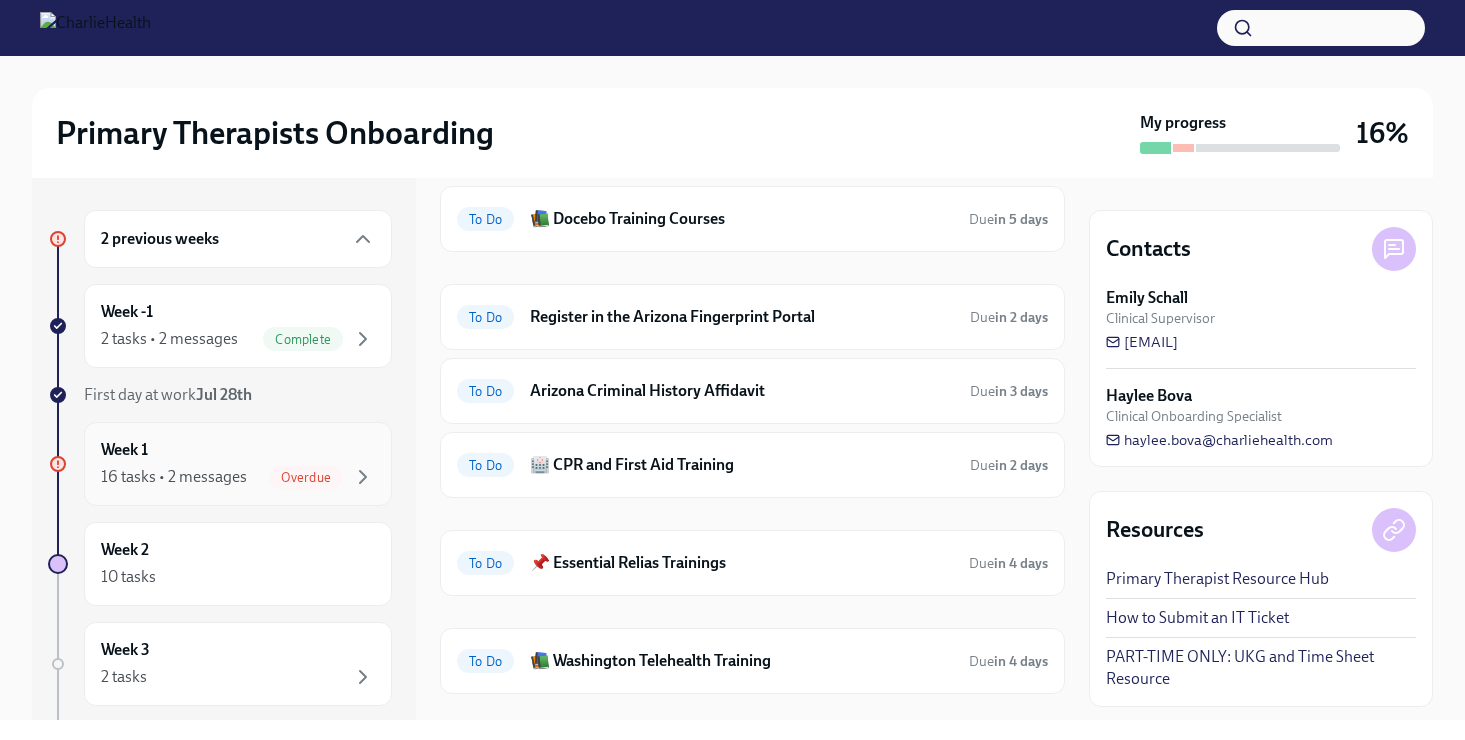 click on "16 tasks • 2 messages" at bounding box center (174, 477) 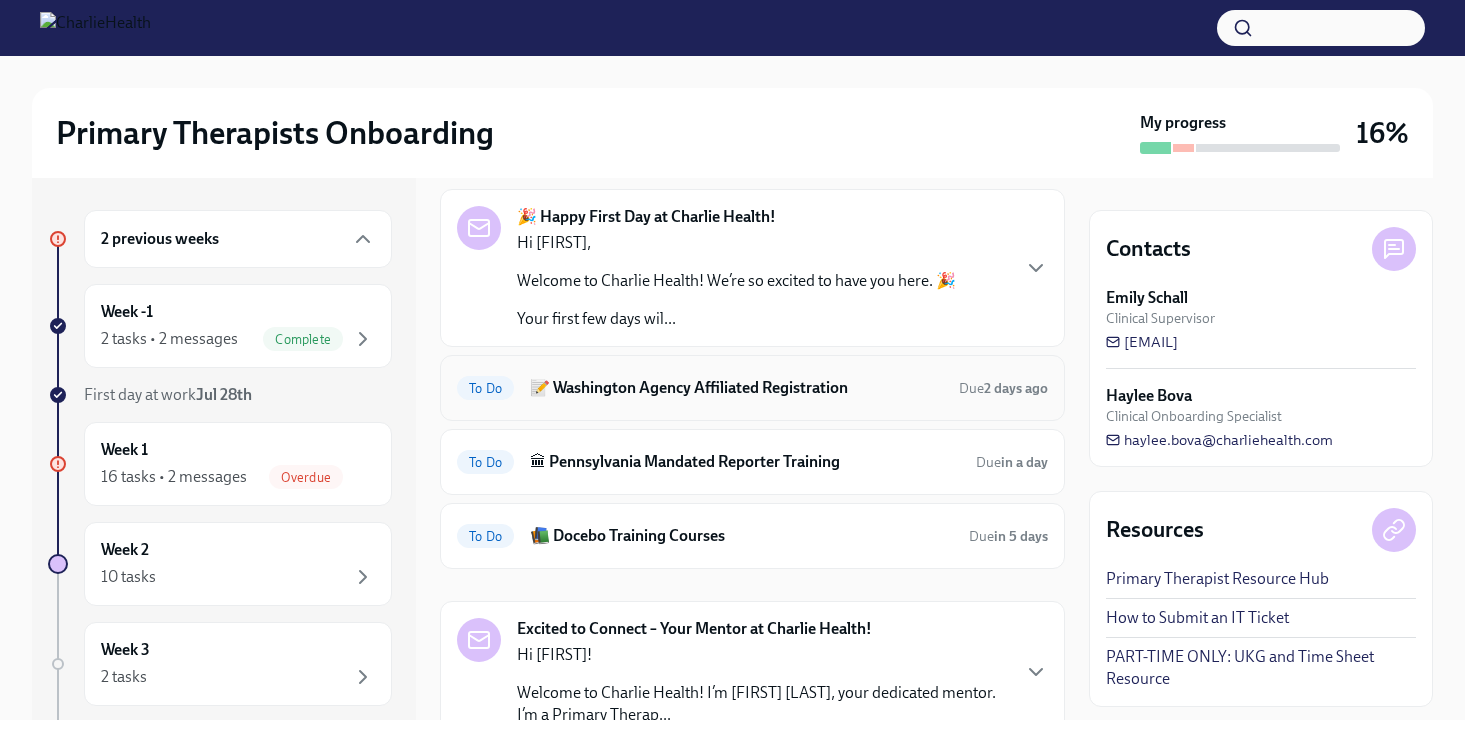 scroll, scrollTop: 72, scrollLeft: 0, axis: vertical 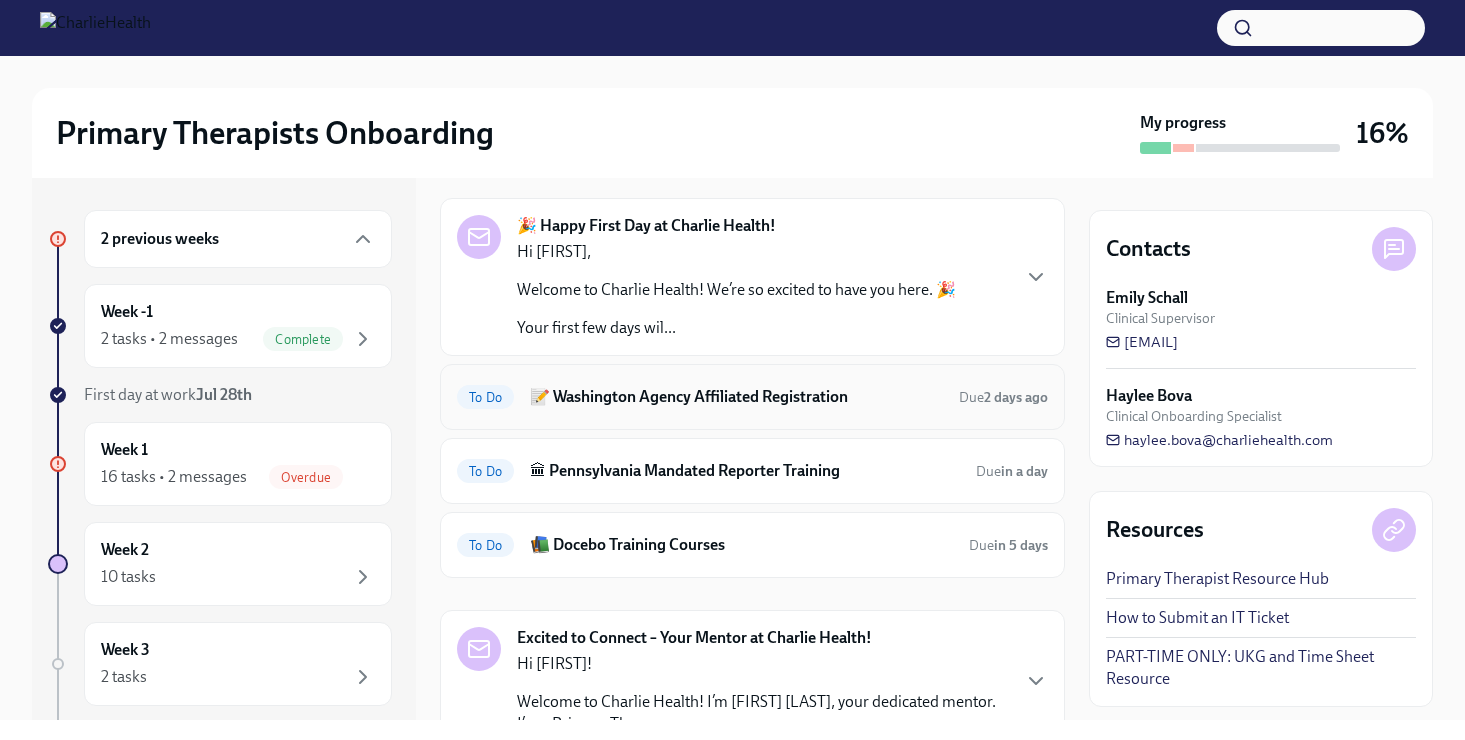 click on "📝 Washington Agency Affiliated Registration" at bounding box center [736, 397] 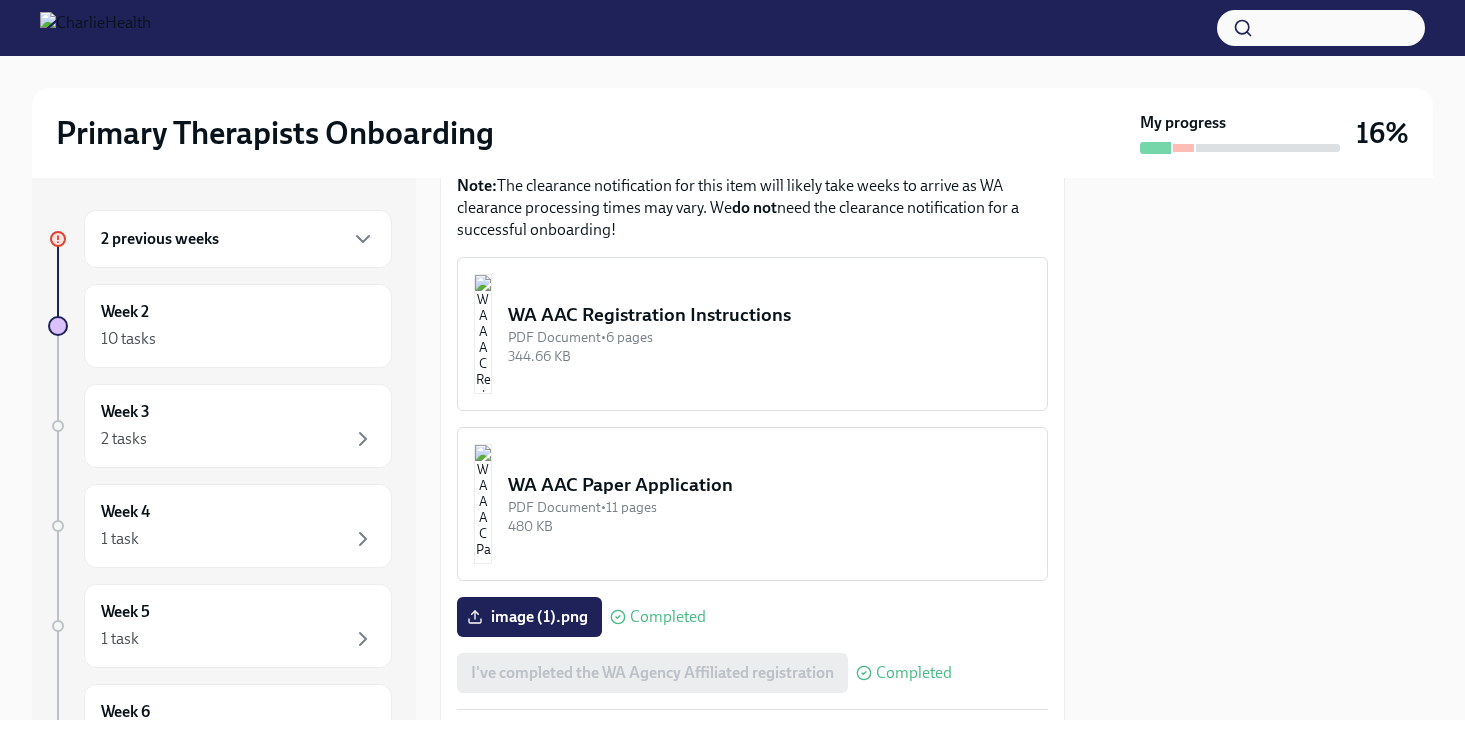 scroll, scrollTop: 1182, scrollLeft: 0, axis: vertical 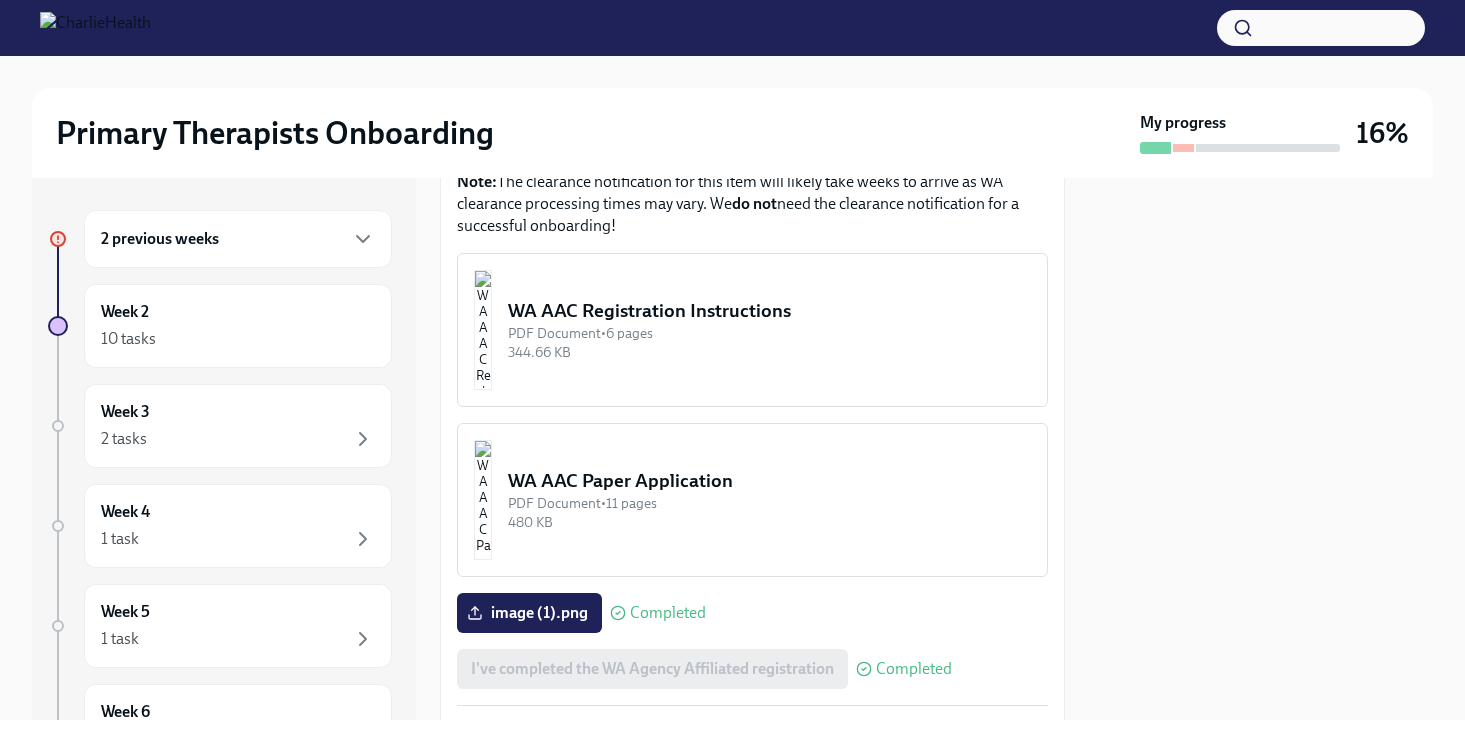 click on "PDF Document  •  6 pages" at bounding box center (769, 333) 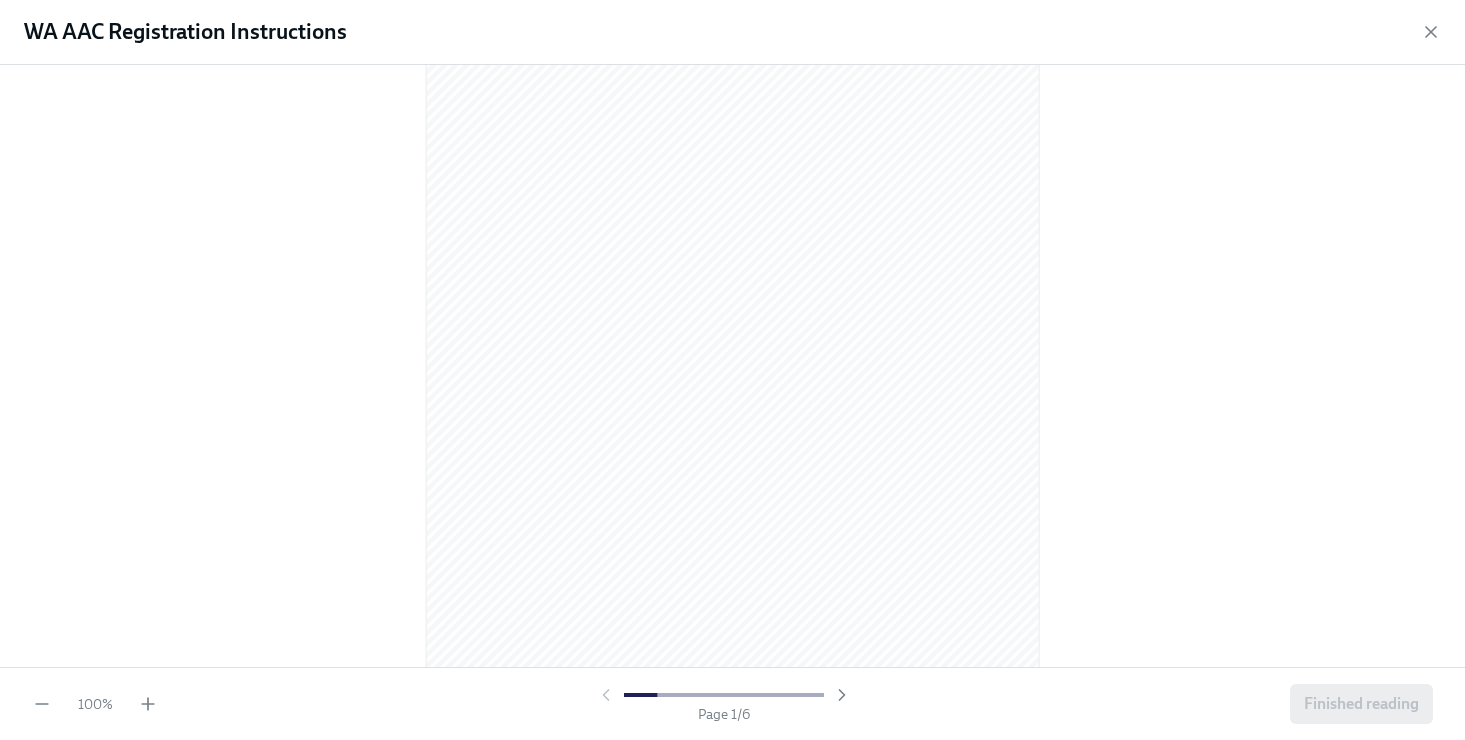 scroll, scrollTop: 4274, scrollLeft: 0, axis: vertical 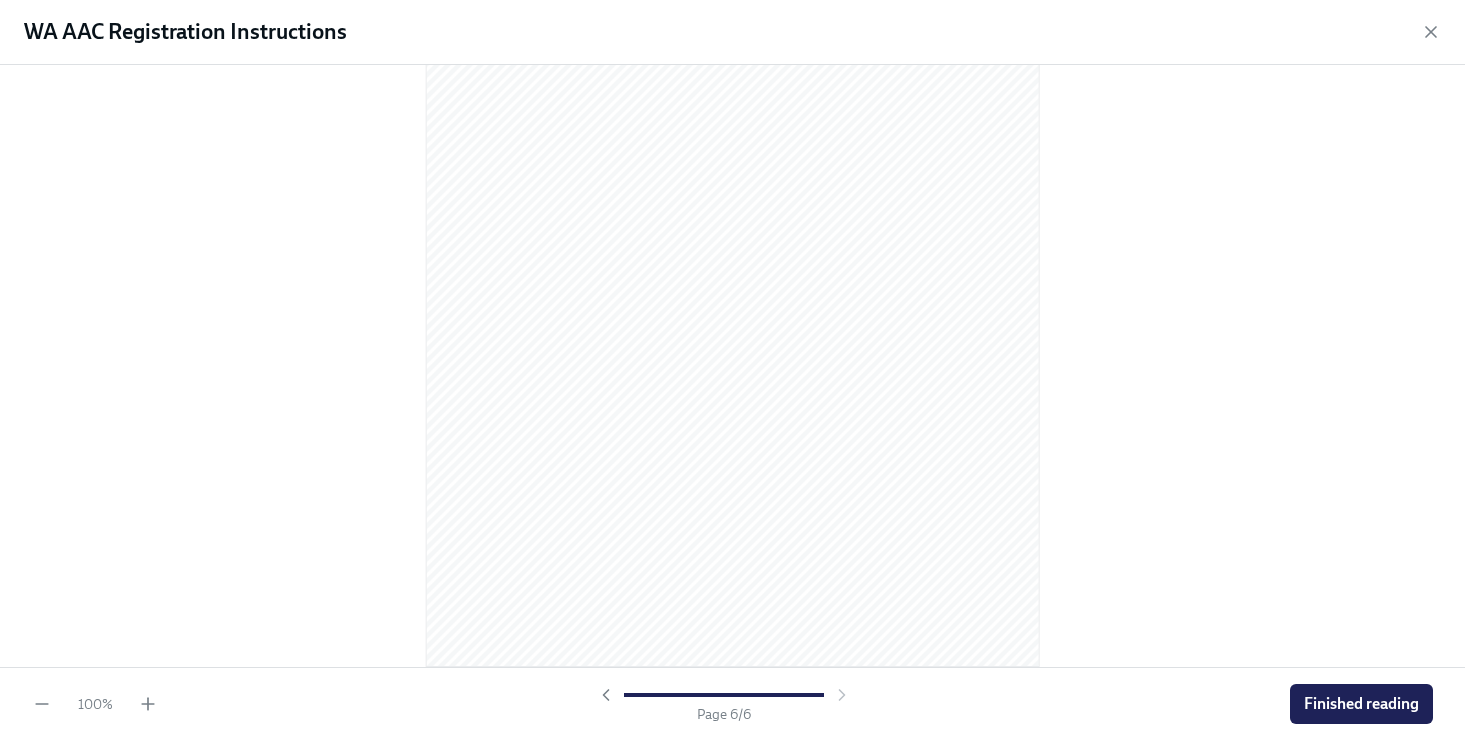 click on "Finished reading" at bounding box center [1361, 704] 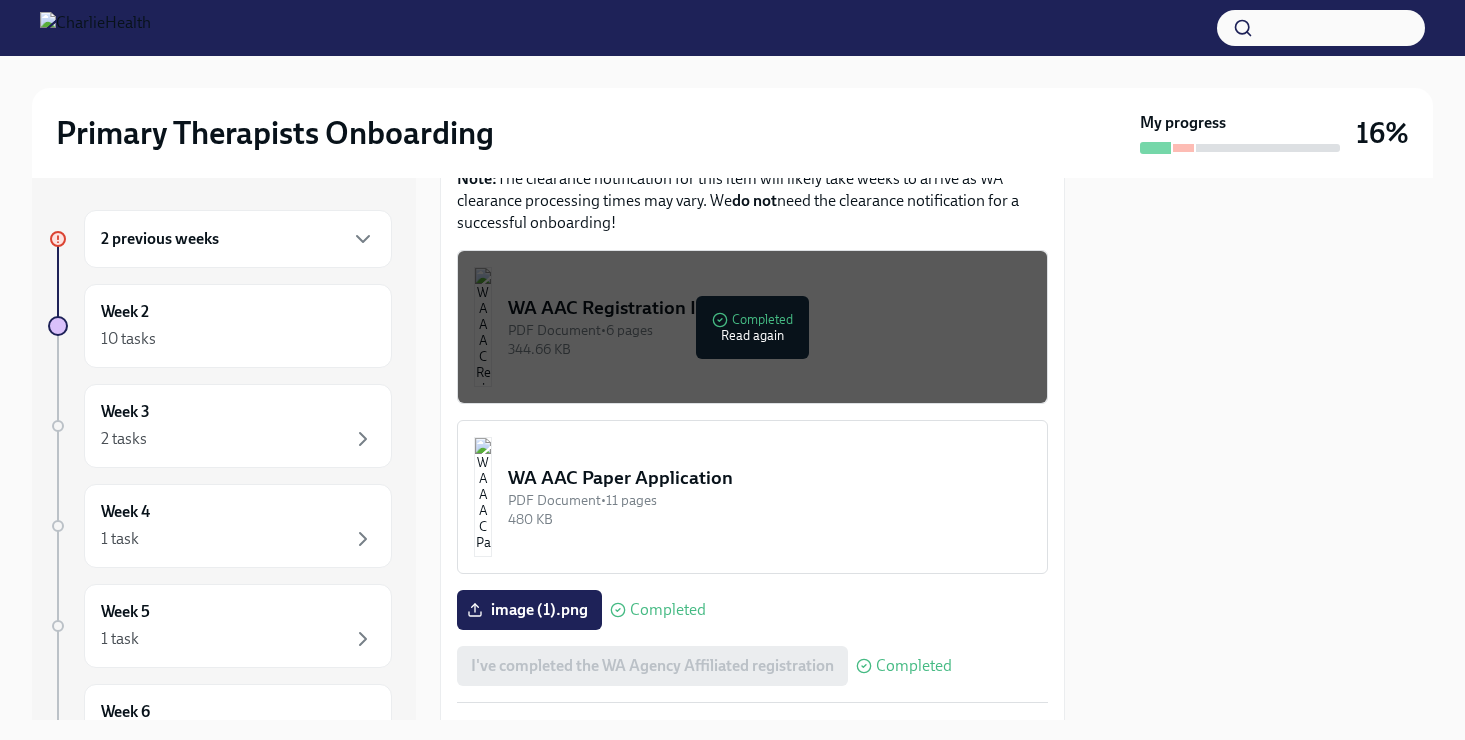click on "WA AAC Paper Application" at bounding box center (769, 478) 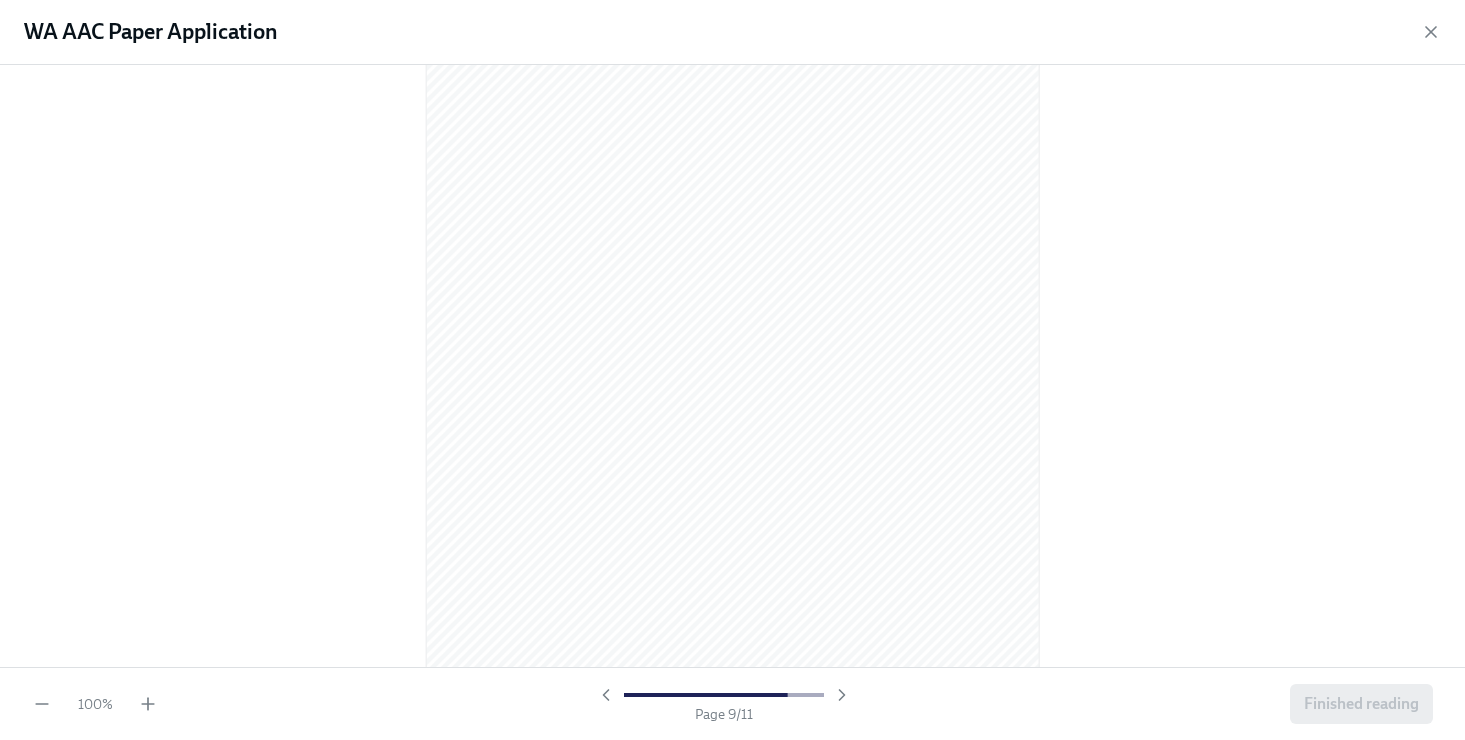 scroll, scrollTop: 8324, scrollLeft: 0, axis: vertical 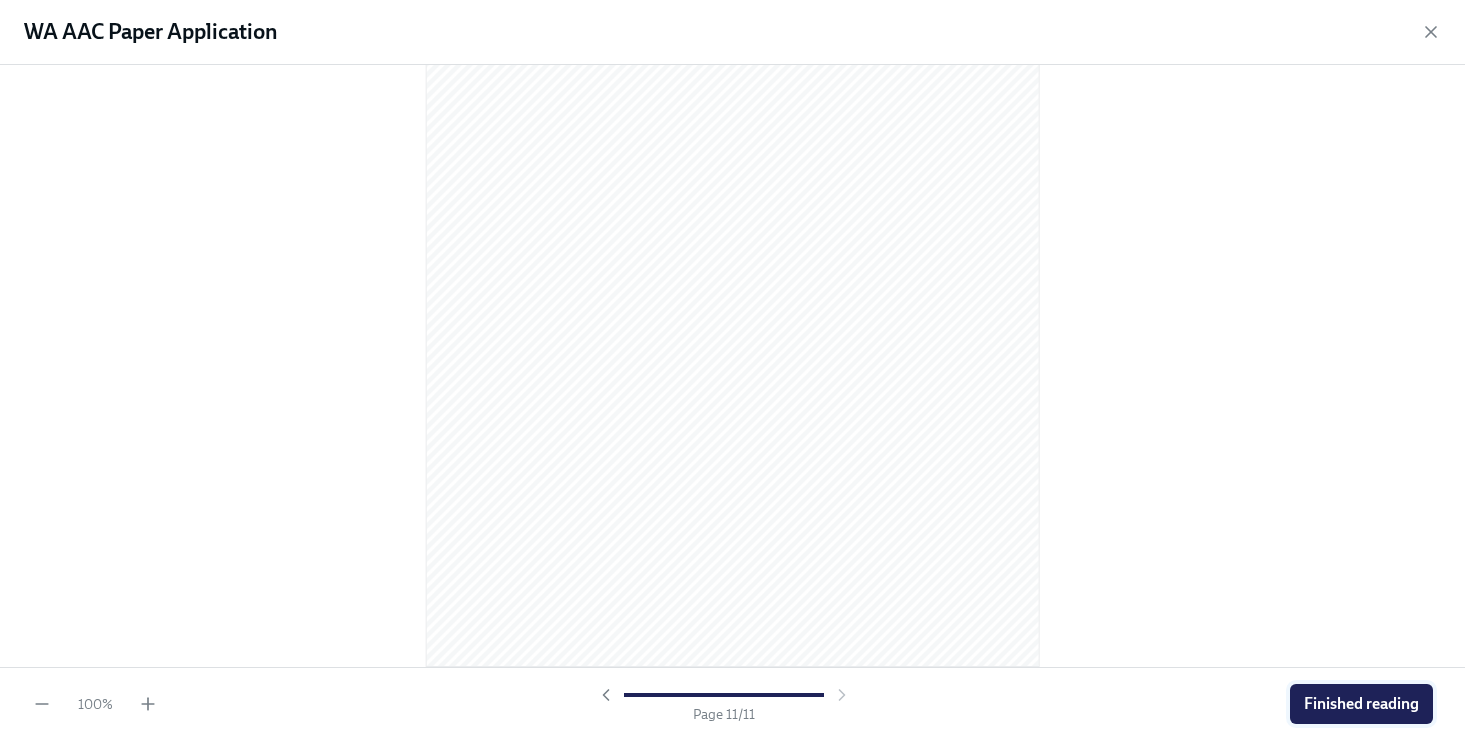click on "Finished reading" at bounding box center [1361, 704] 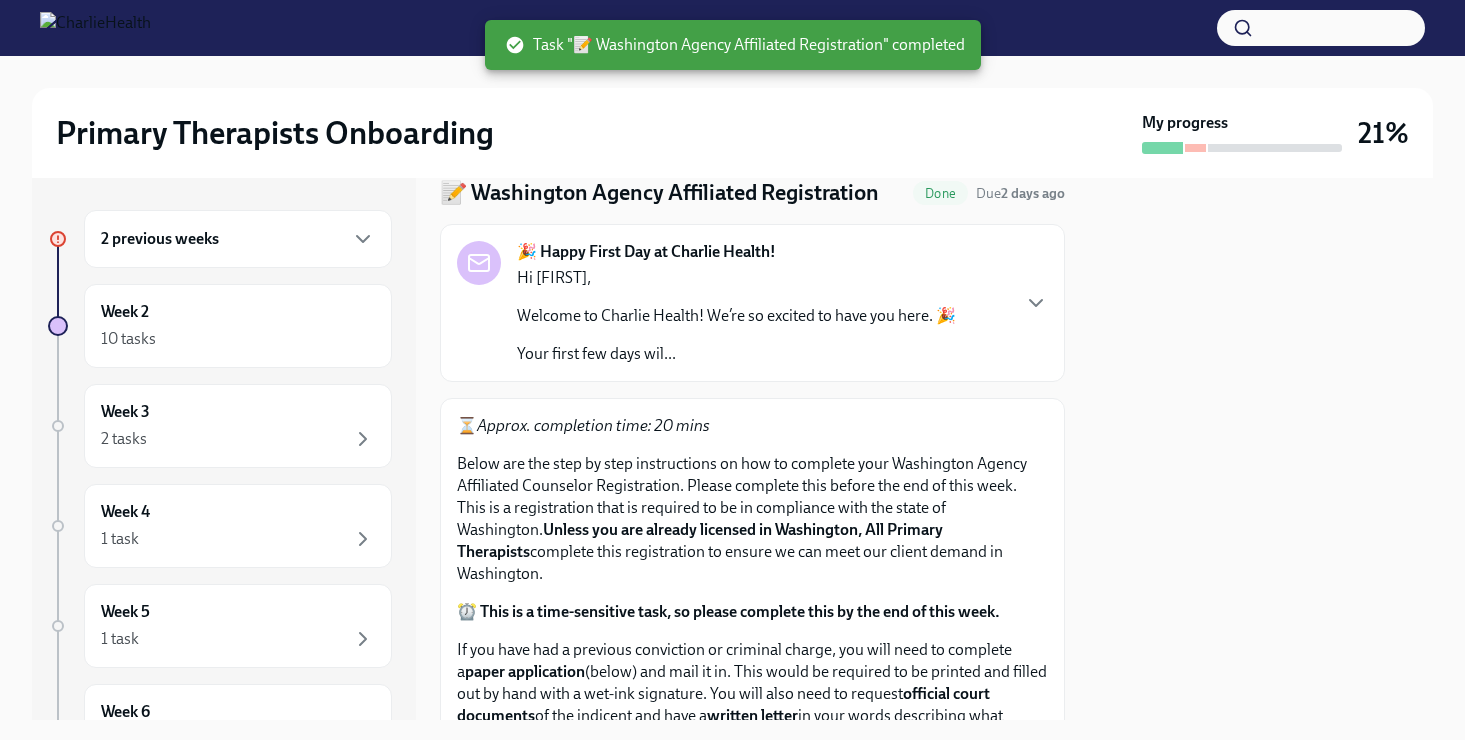 scroll, scrollTop: 0, scrollLeft: 0, axis: both 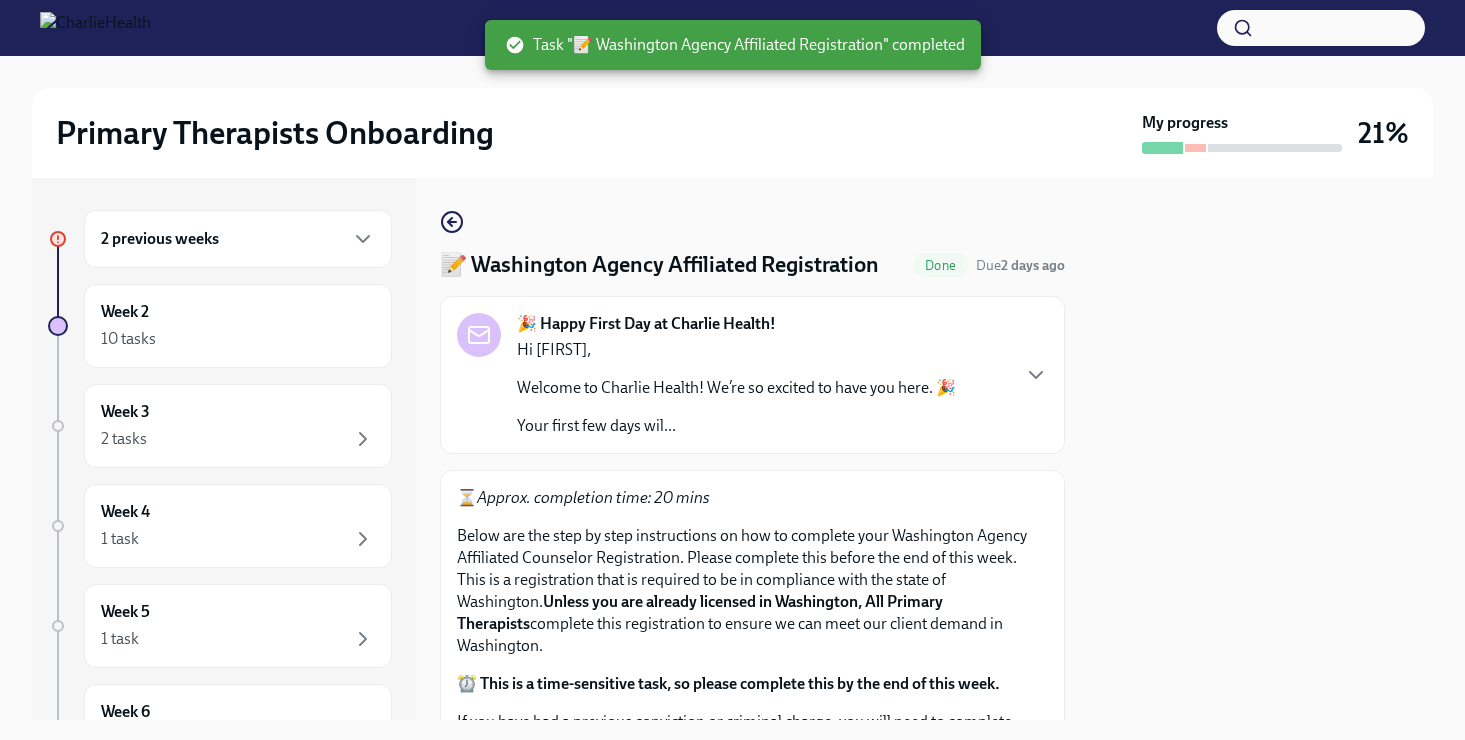 click on "2 previous weeks Week 2 10 tasks Week 3 2 tasks Week 4 1 task Week 5 1 task Week 6 1 task Experience ends  Oct 4th 📝 Washington Agency Affiliated Registration Done Due  2 days ago 🎉 Happy First Day at Charlie Health! Hi Tamaa,
Welcome to Charlie Health! We’re so excited to have you here. 🎉
Your first few days wil... ⏳  Approx. completion time: 20 mins
Below are the step by step instructions on how to complete your Washington Agency Affiliated Counselor Registration. Please complete this before the end of this week. This is a registration that is required to be in compliance with the state of Washington.  Unless you are already licensed in Washington, All Primary Therapists  complete this registration to ensure we can meet our client demand in Washington.
⏰ This is a time-sensitive task, so please complete this by the end of this week.
If you have had a previous conviction or criminal charge, you will need to complete a  paper application official court documents written letter" at bounding box center (732, 449) 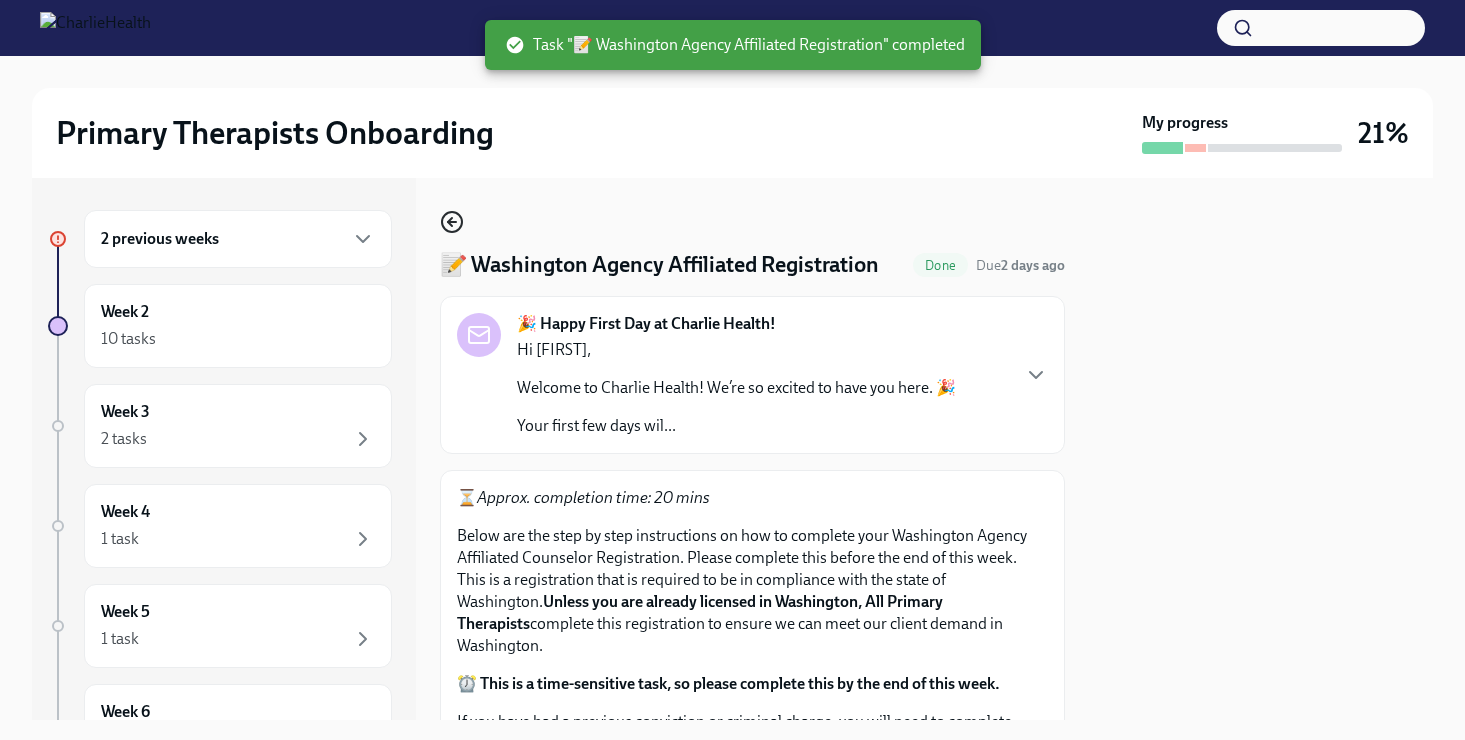 click 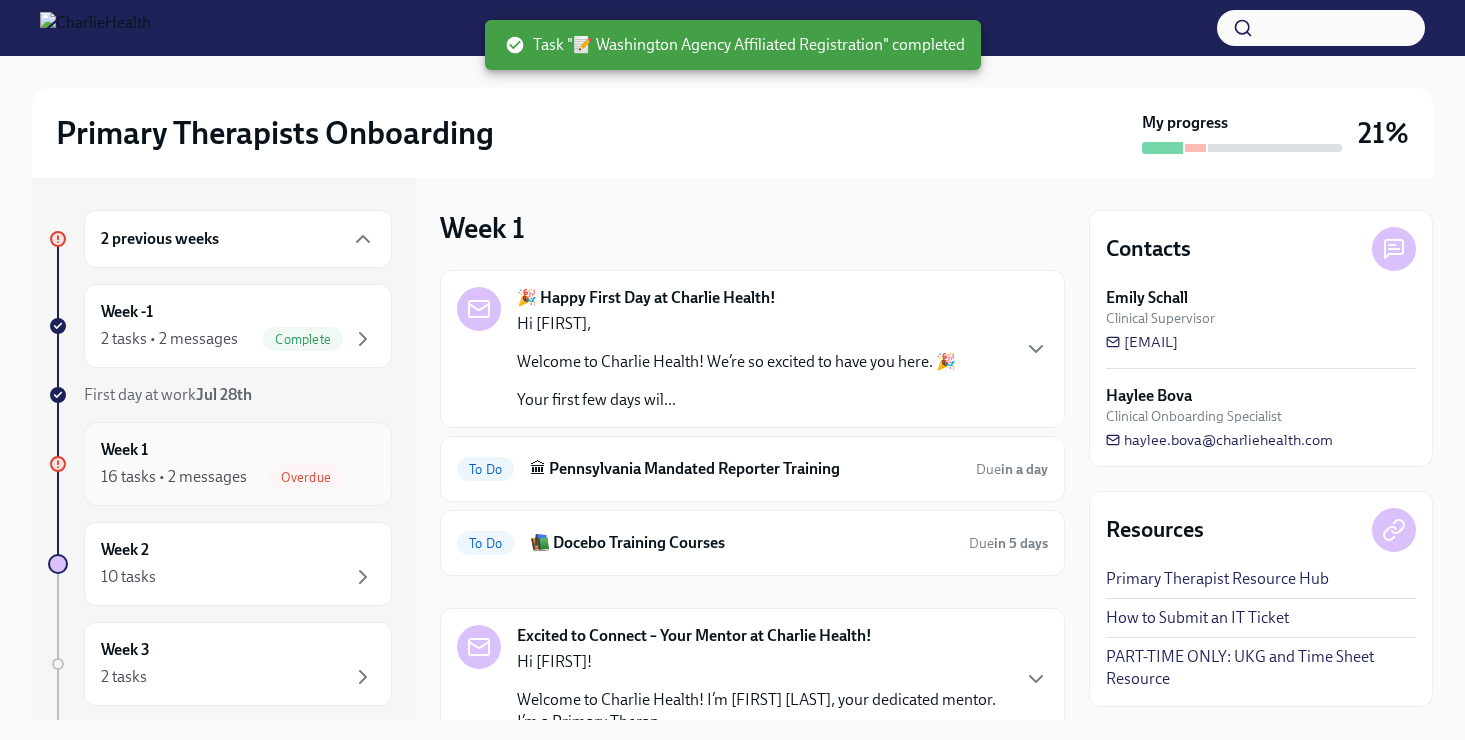 click on "Week 1 16 tasks • 2 messages Overdue" at bounding box center [238, 464] 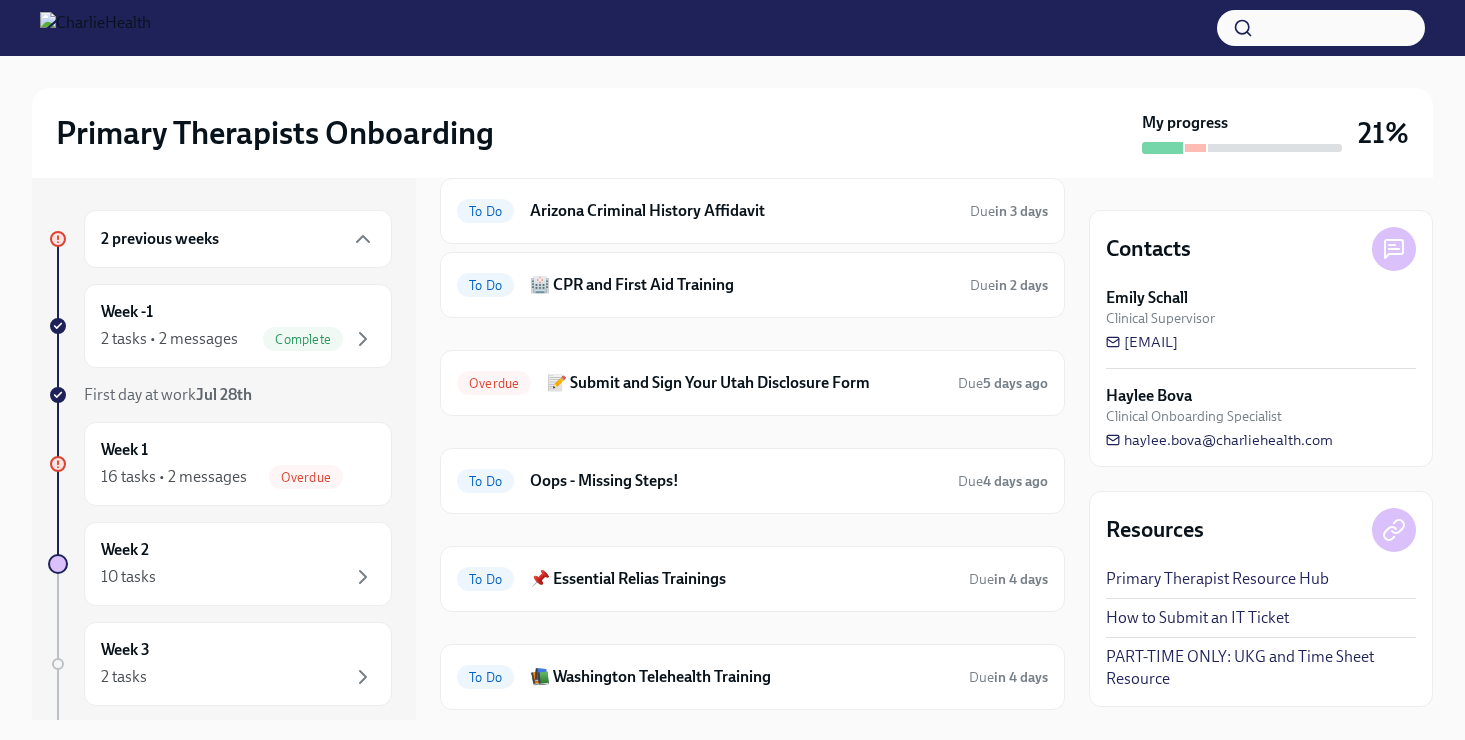scroll, scrollTop: 753, scrollLeft: 0, axis: vertical 